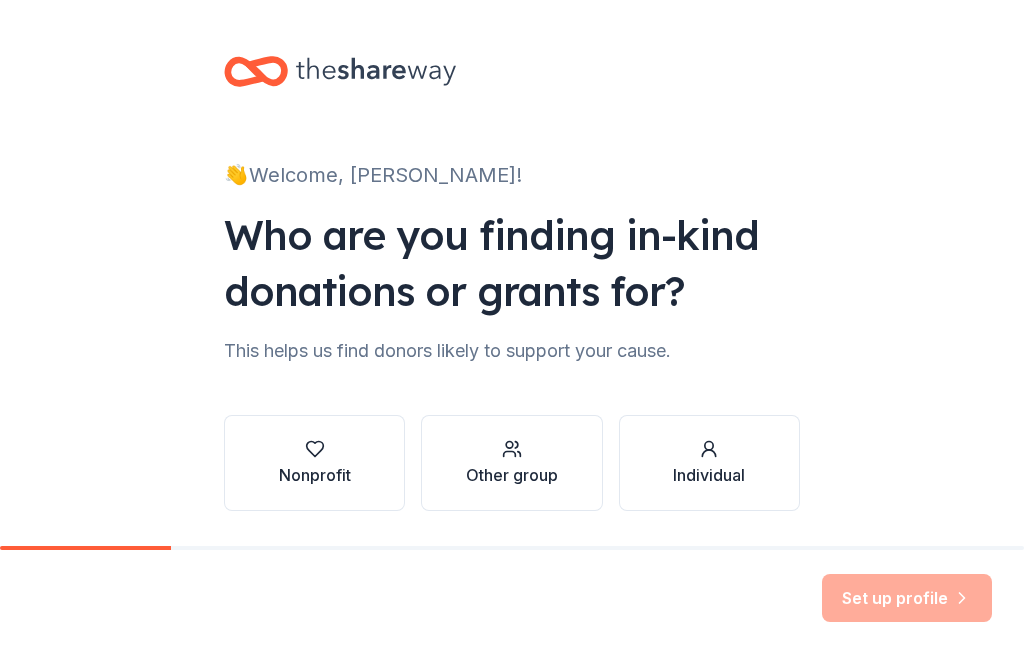 scroll, scrollTop: 0, scrollLeft: 0, axis: both 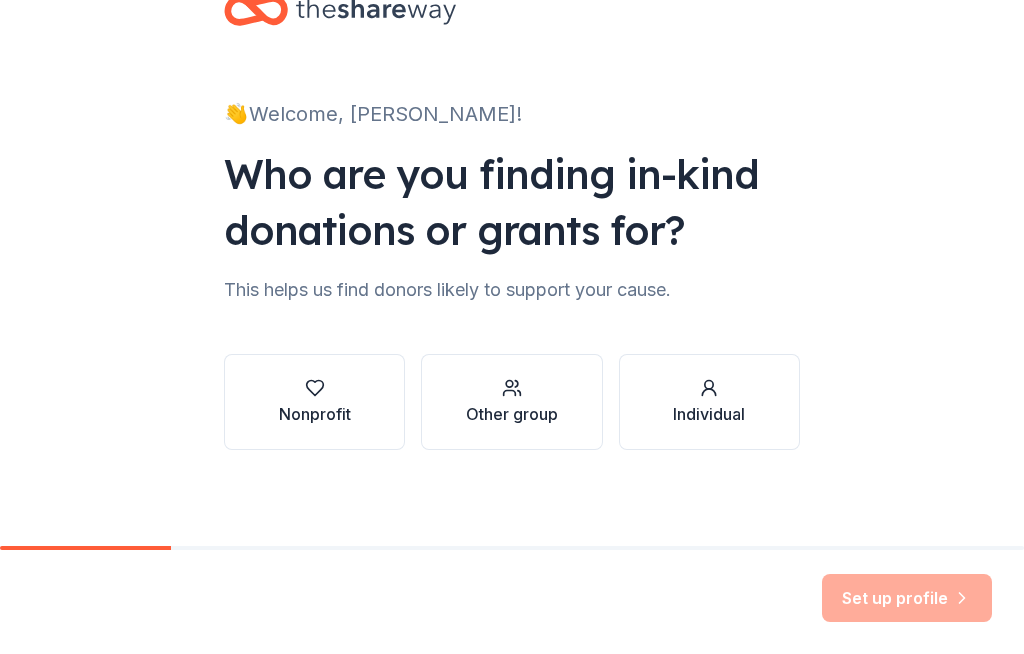 click on "Nonprofit" at bounding box center [314, 402] 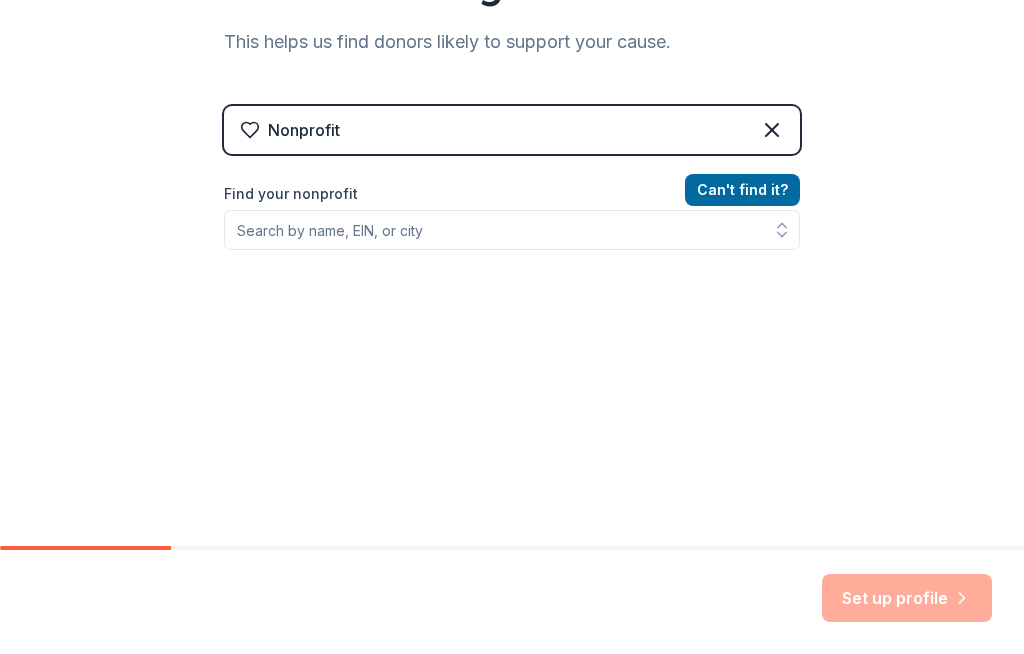 scroll, scrollTop: 312, scrollLeft: 0, axis: vertical 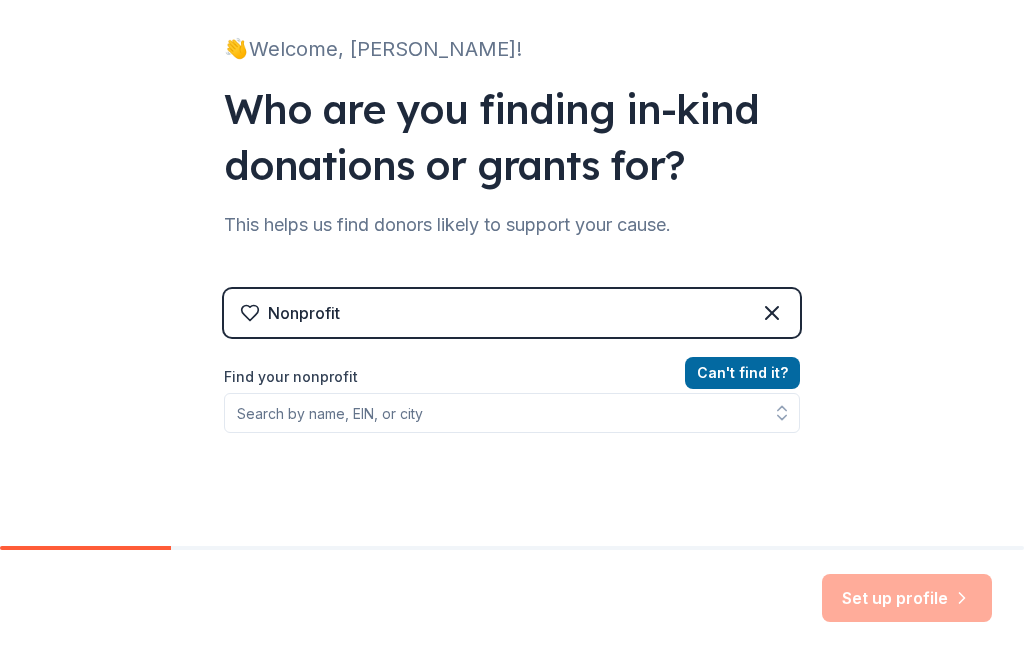 click 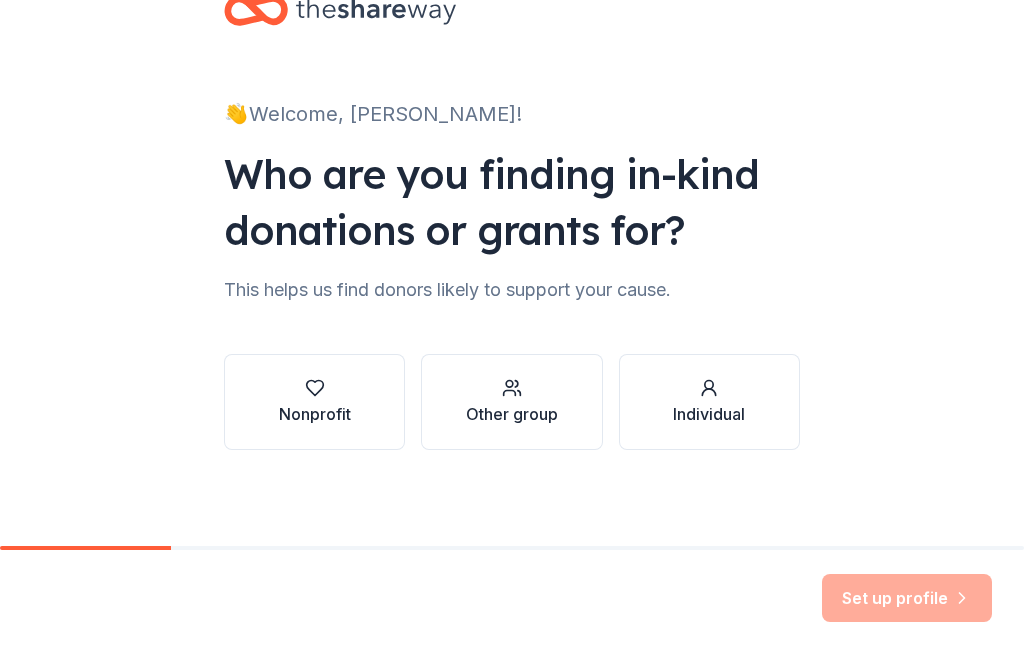 click on "Other group" at bounding box center (512, 414) 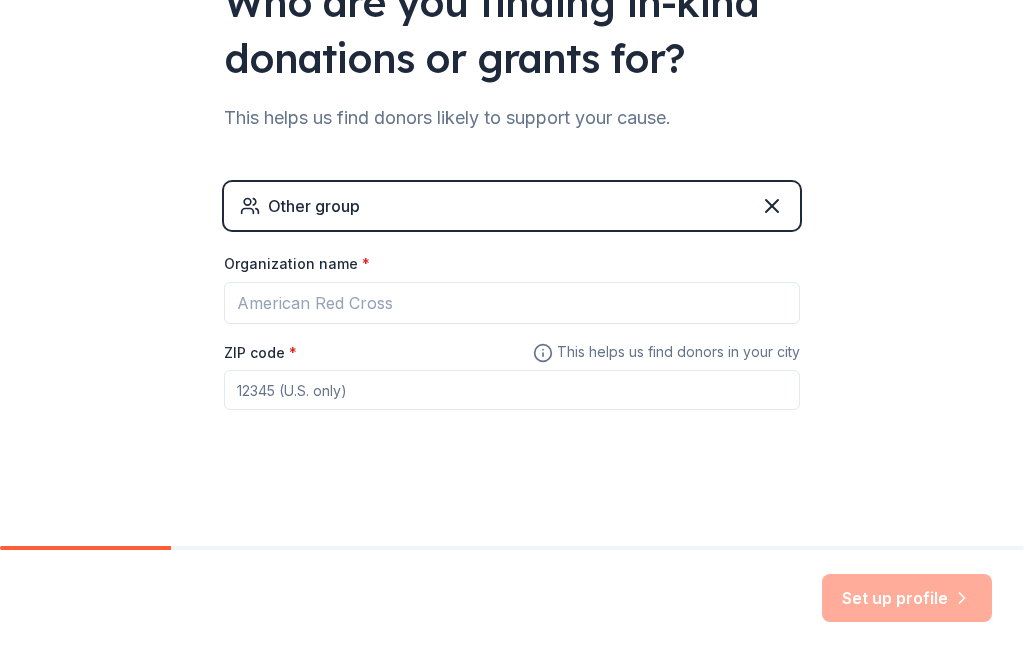 scroll, scrollTop: 233, scrollLeft: 0, axis: vertical 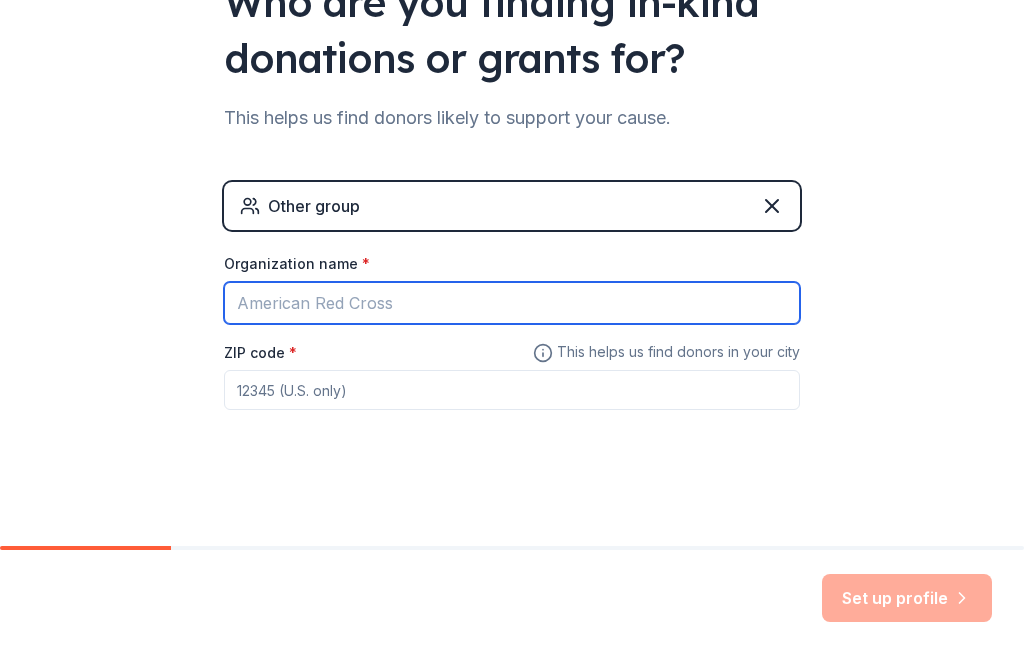 click on "Organization name *" at bounding box center [512, 303] 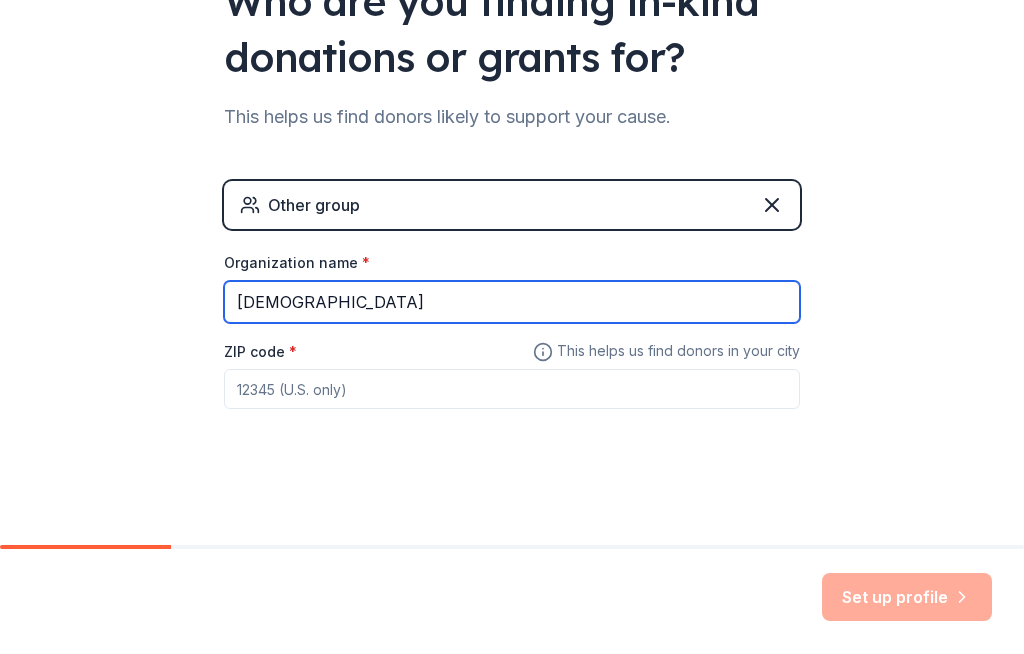 type on "Elevation Church" 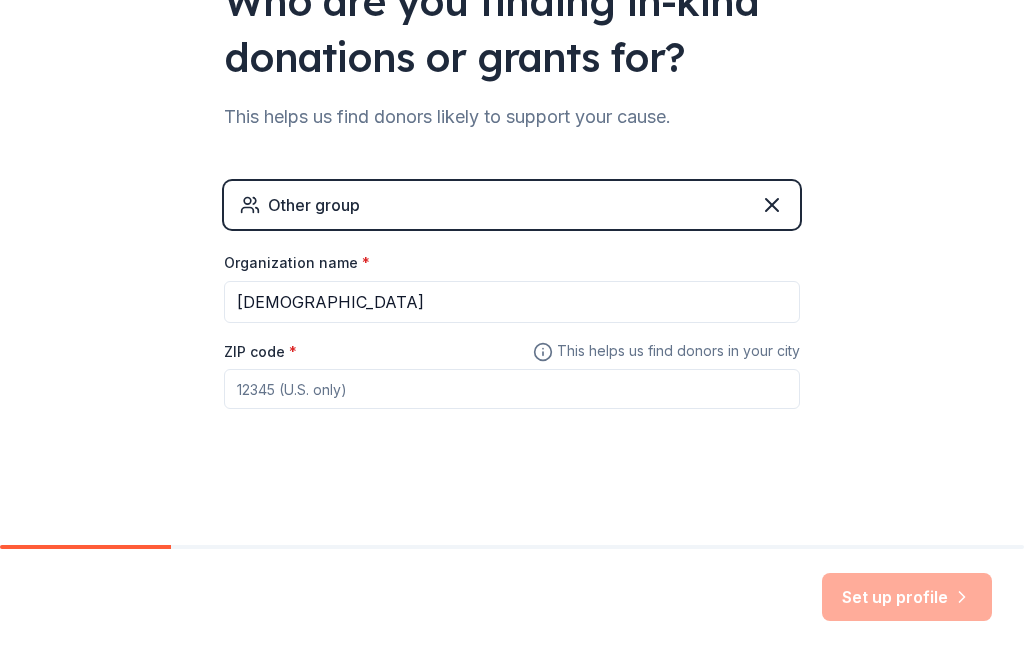 click on "ZIP code *" at bounding box center (512, 390) 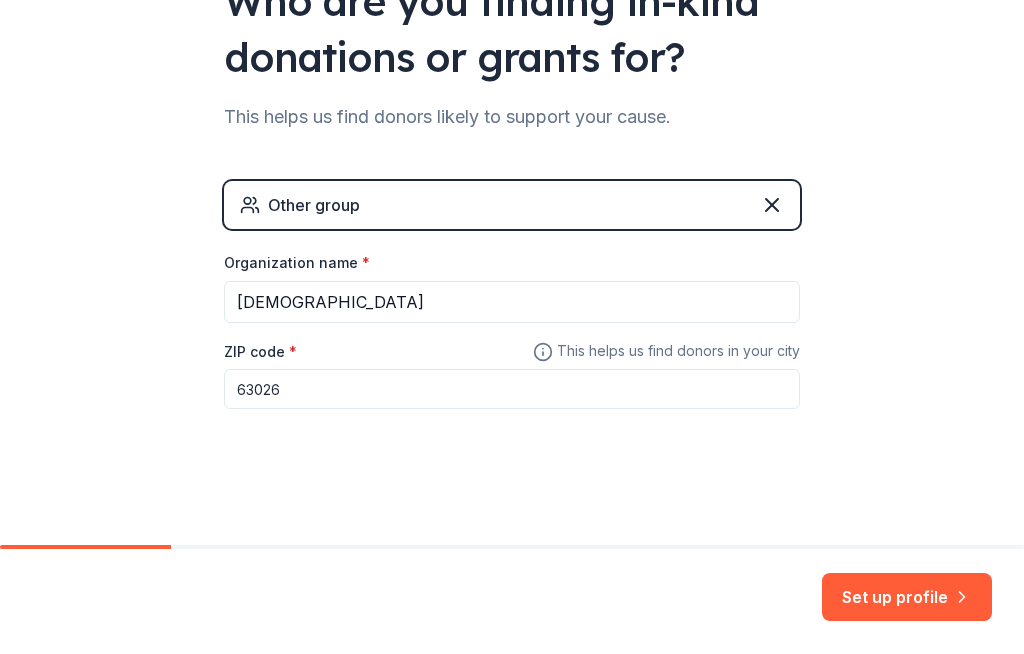 scroll, scrollTop: 233, scrollLeft: 0, axis: vertical 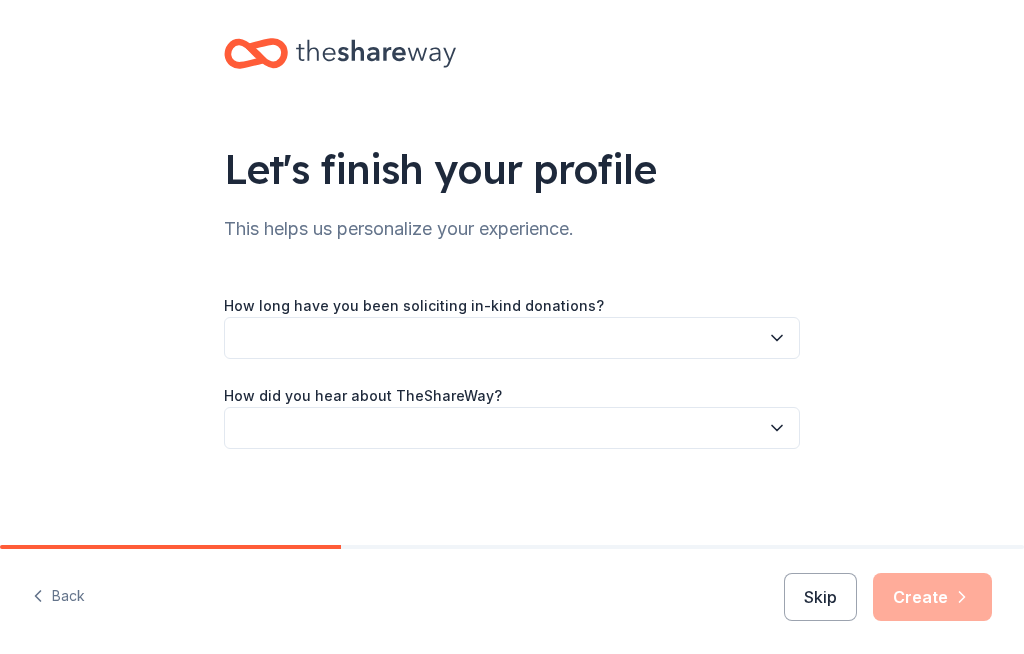 click 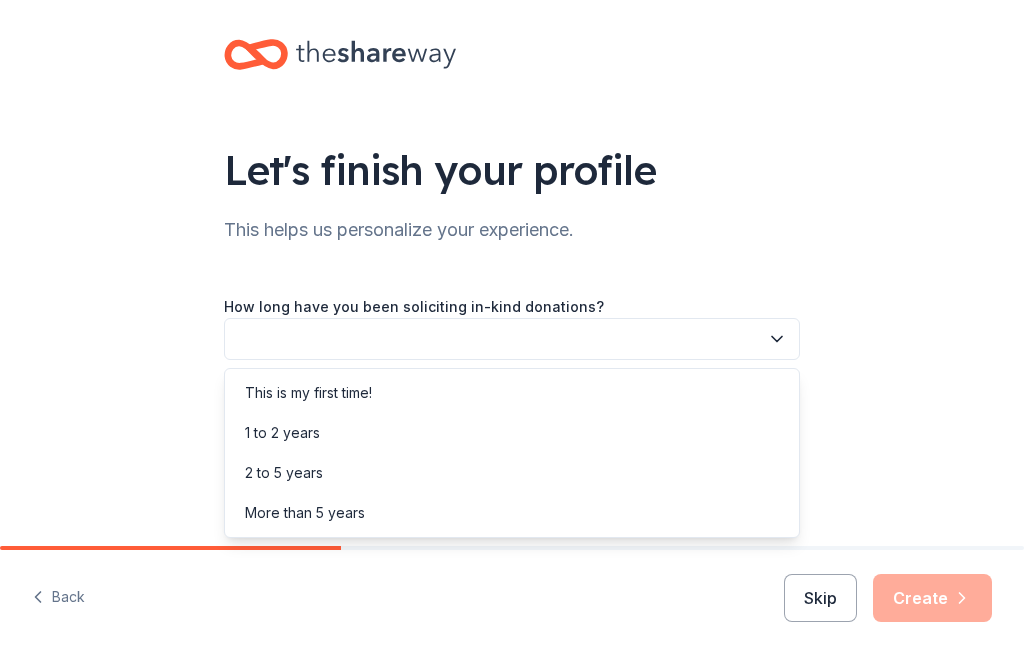 click on "2 to 5 years" at bounding box center [512, 473] 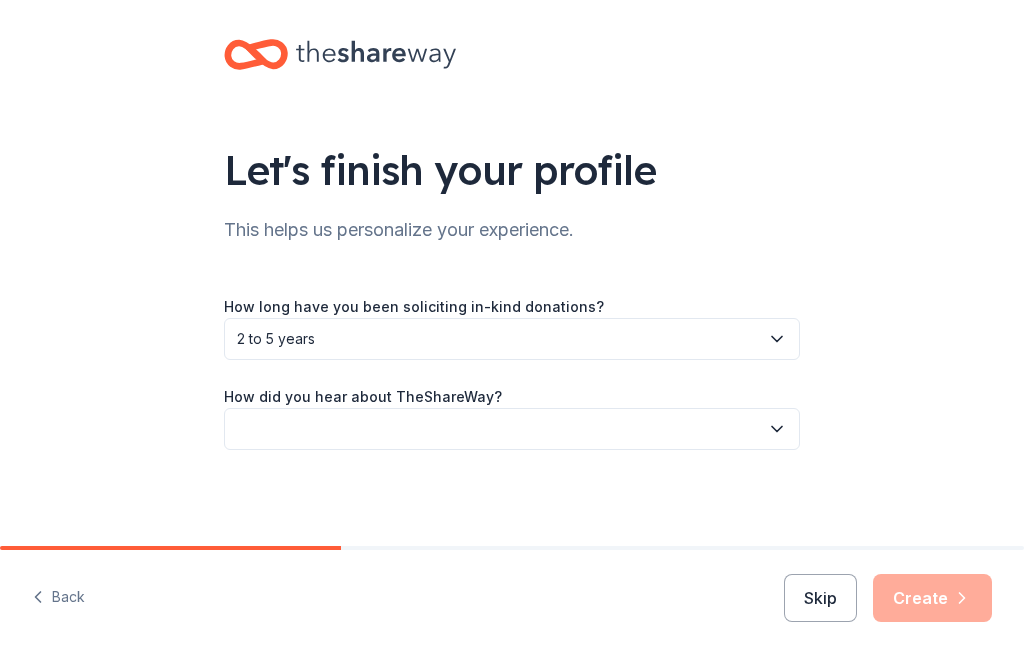click at bounding box center [512, 429] 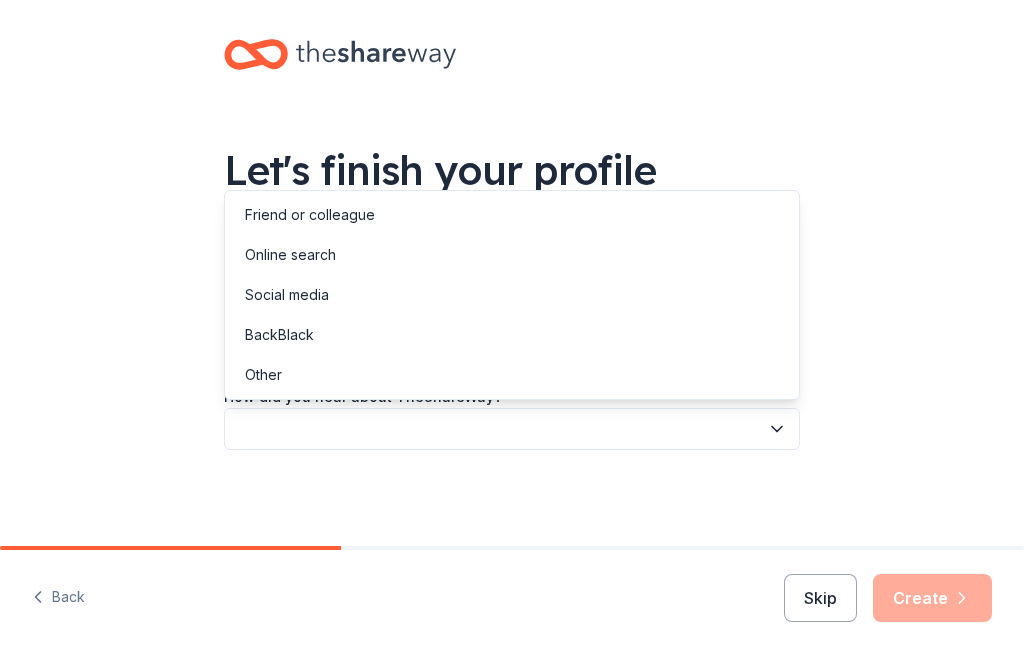 click on "Social media" at bounding box center (512, 295) 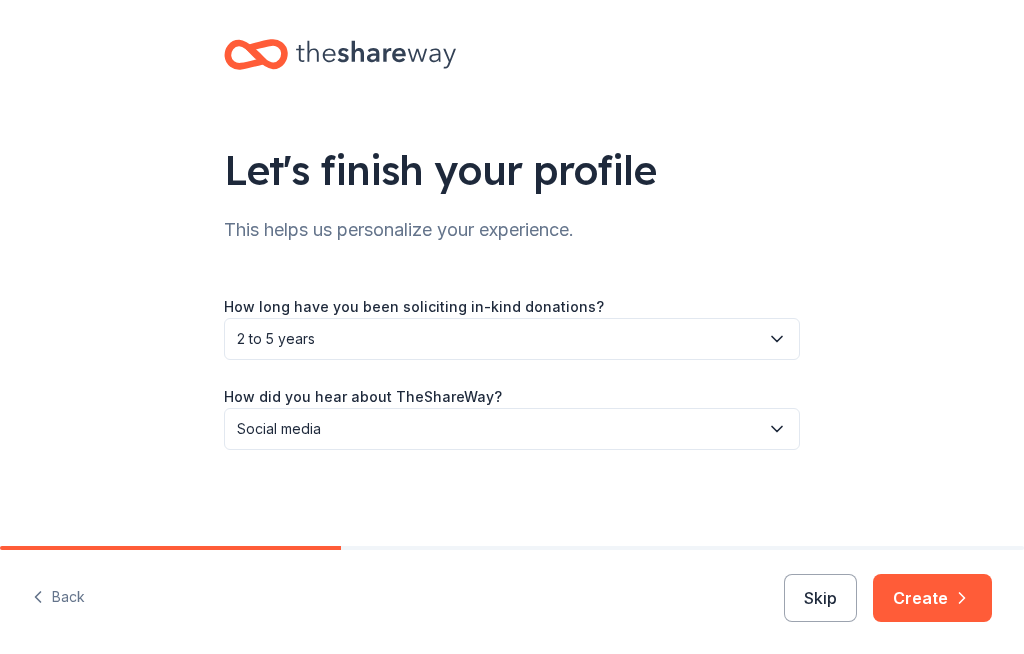 click on "Create" at bounding box center (932, 598) 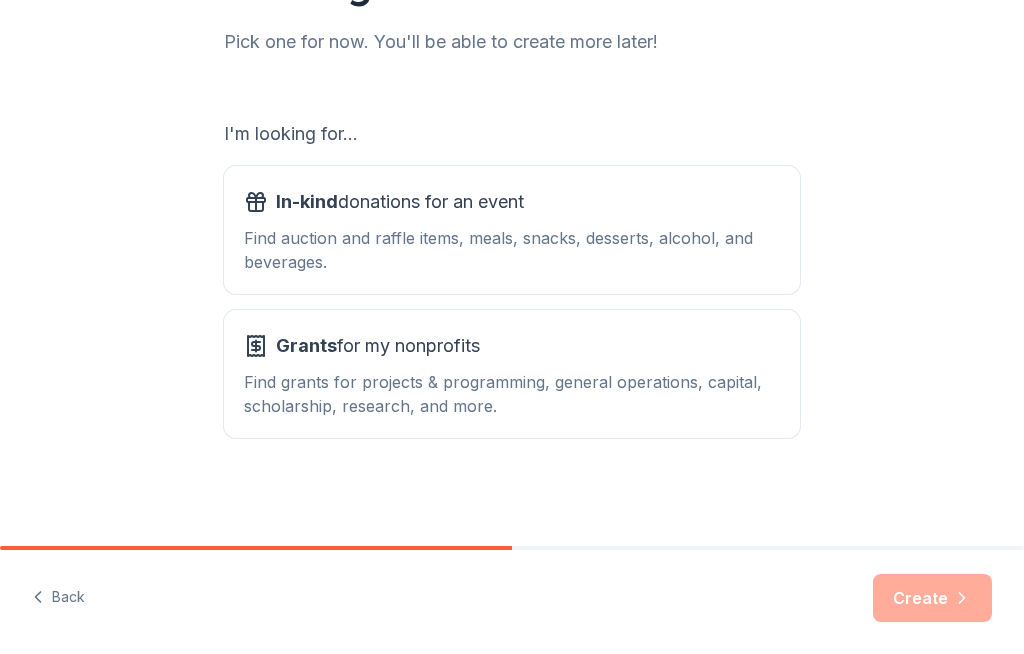 scroll, scrollTop: 261, scrollLeft: 0, axis: vertical 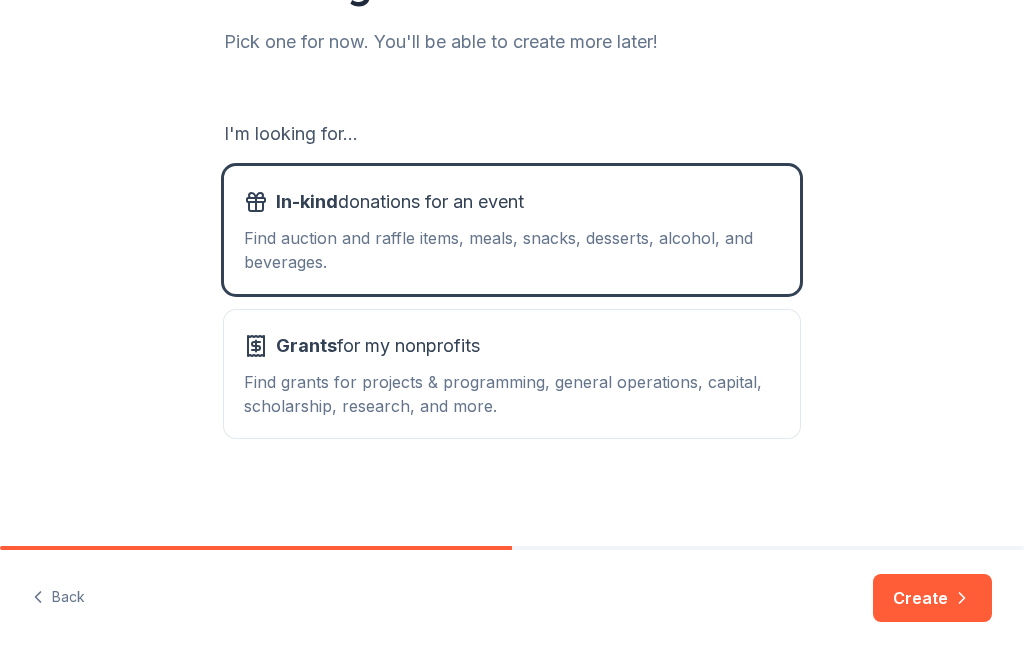 click on "Create" at bounding box center (932, 598) 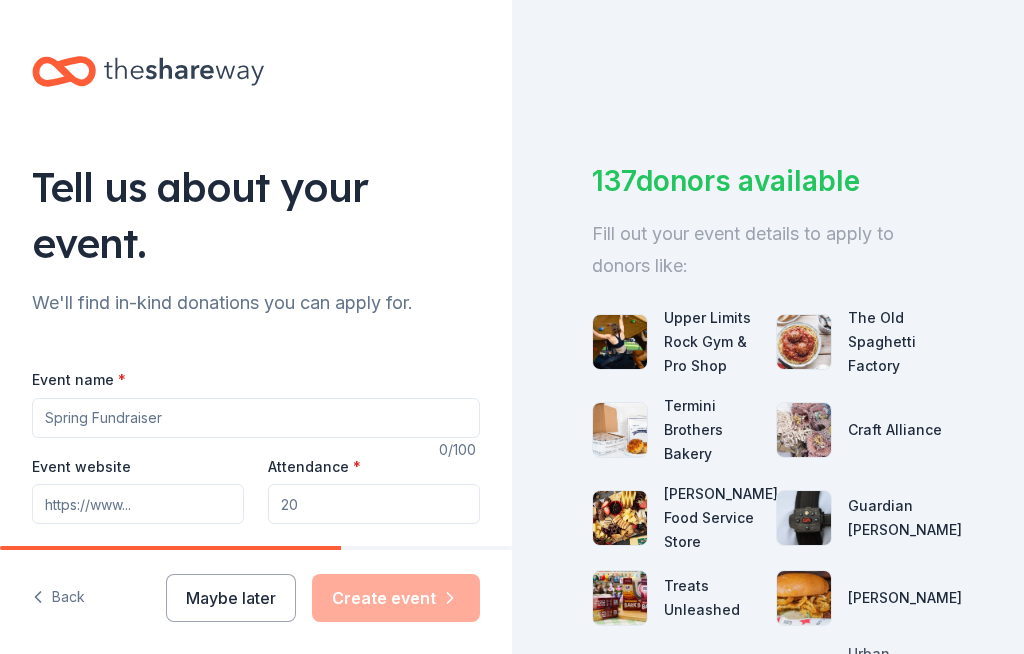 click on "Event website" at bounding box center (138, 504) 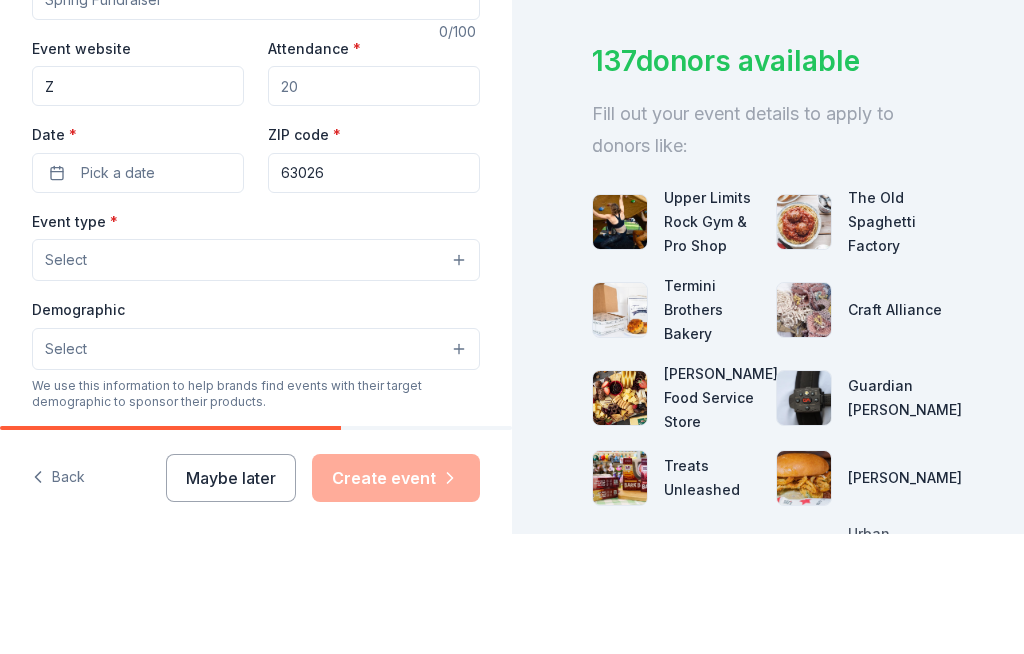 scroll, scrollTop: 299, scrollLeft: 0, axis: vertical 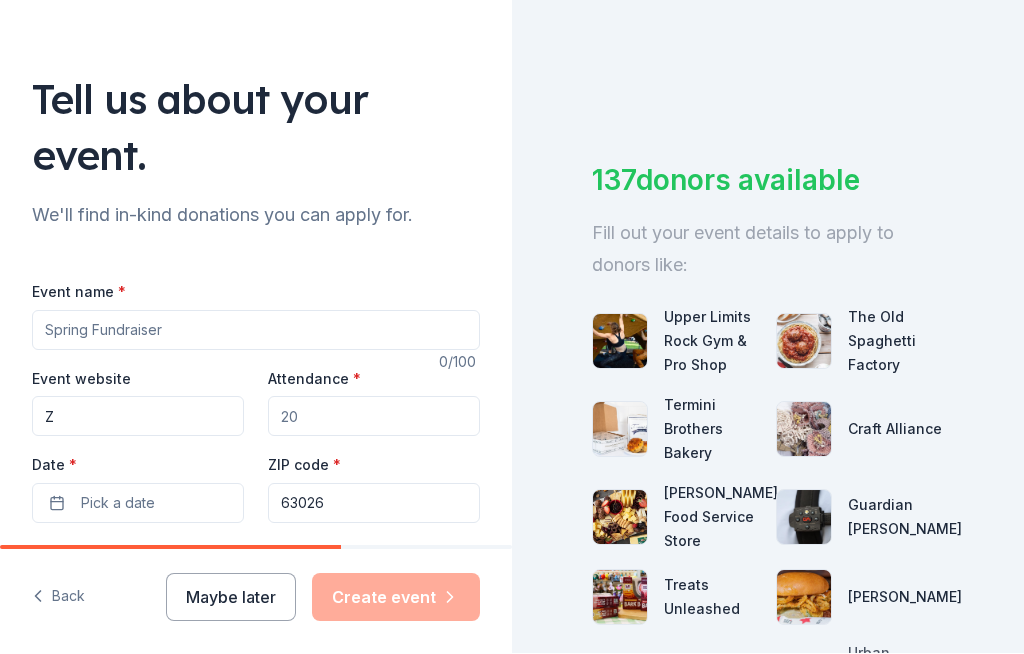 type on "Z" 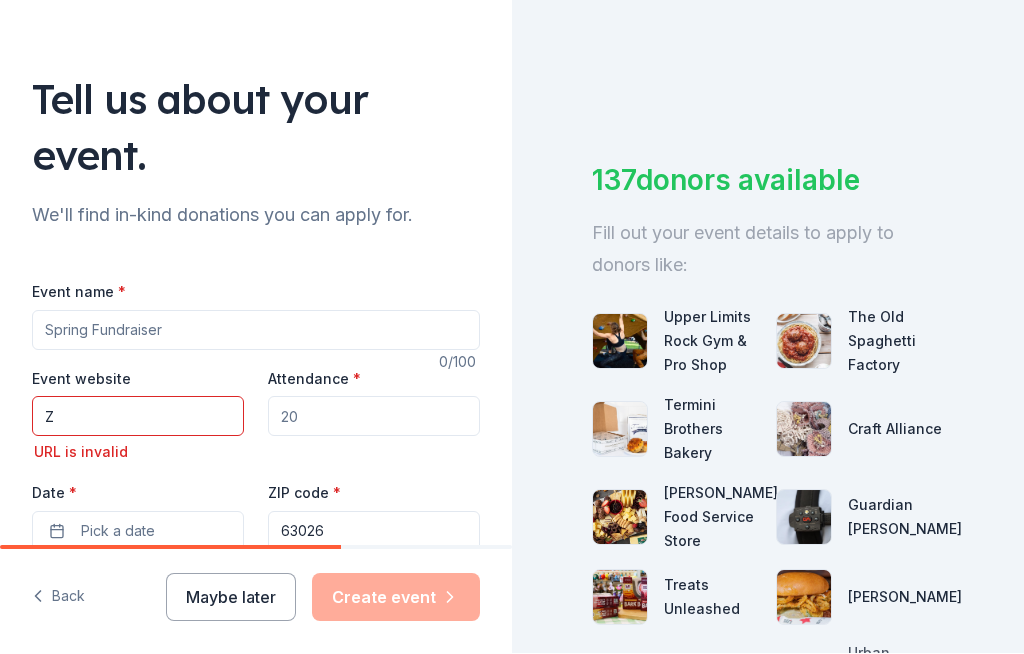 click on "Event name *" at bounding box center [256, 331] 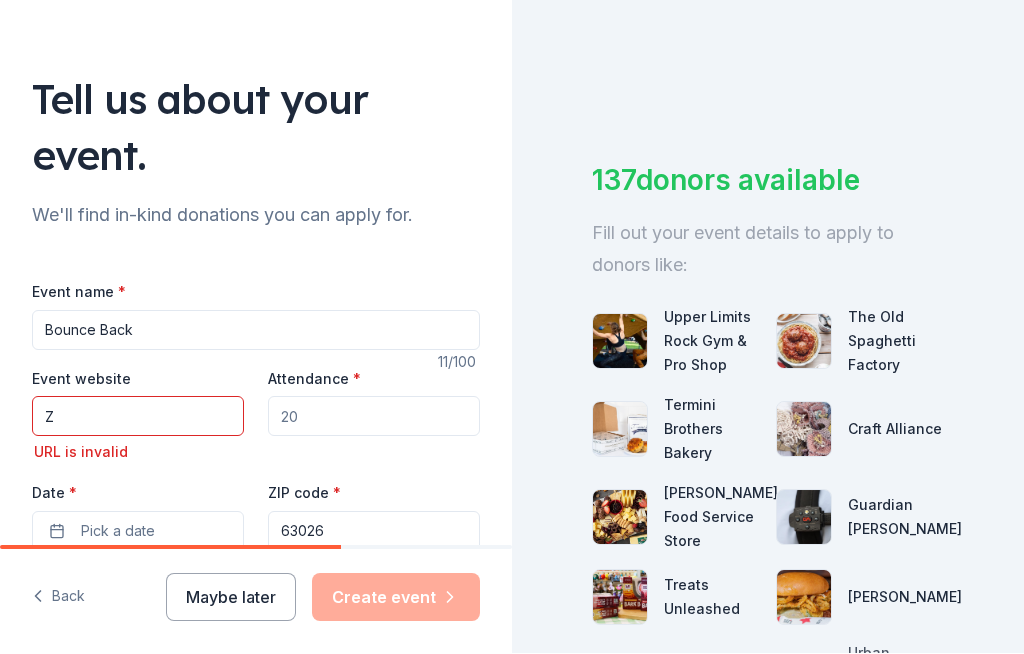 type on "Bounce Back" 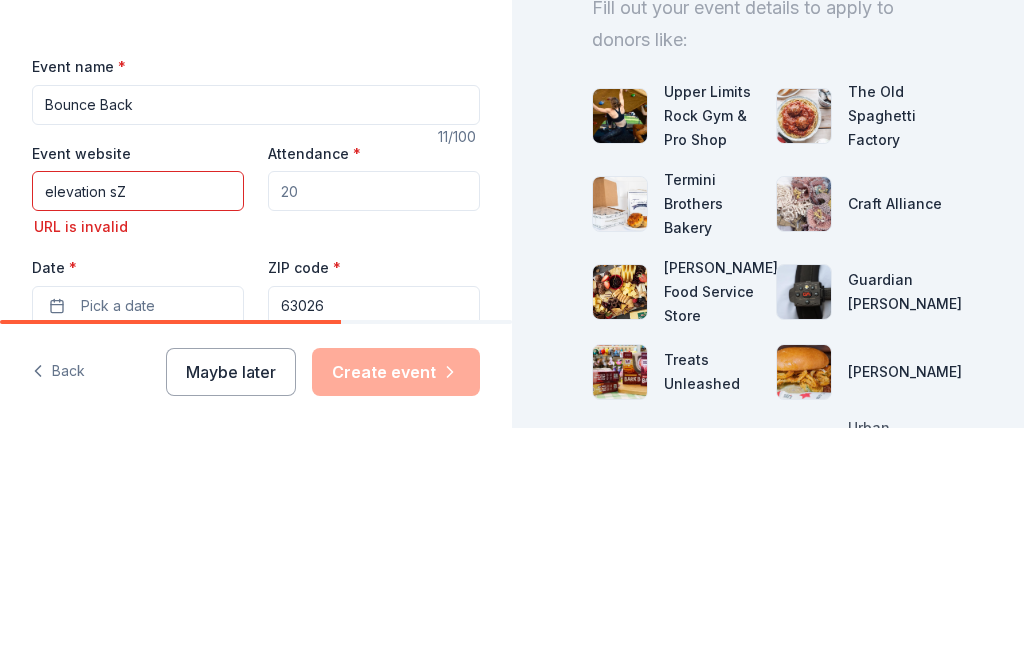 click on "elevation sZ" at bounding box center (138, 417) 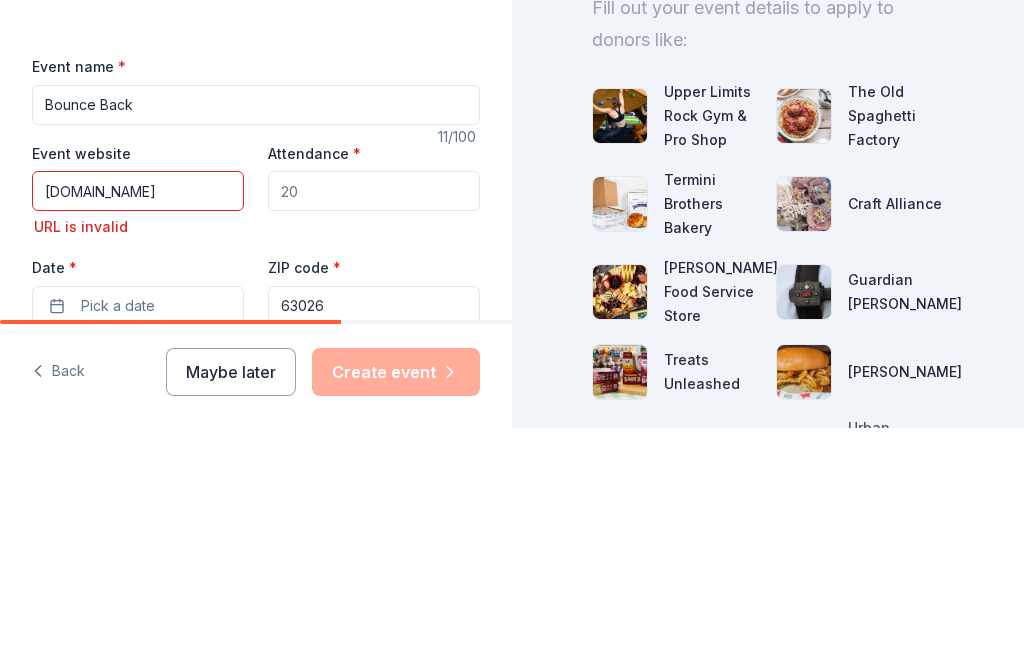 type on "elevationstl.com" 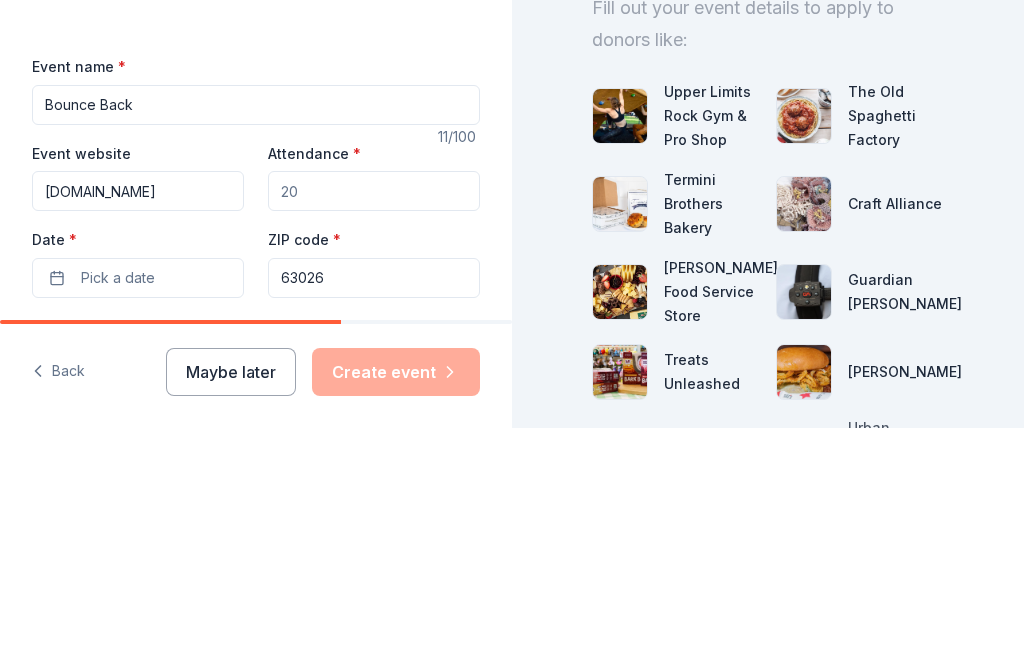 click on "Attendance *" at bounding box center [374, 417] 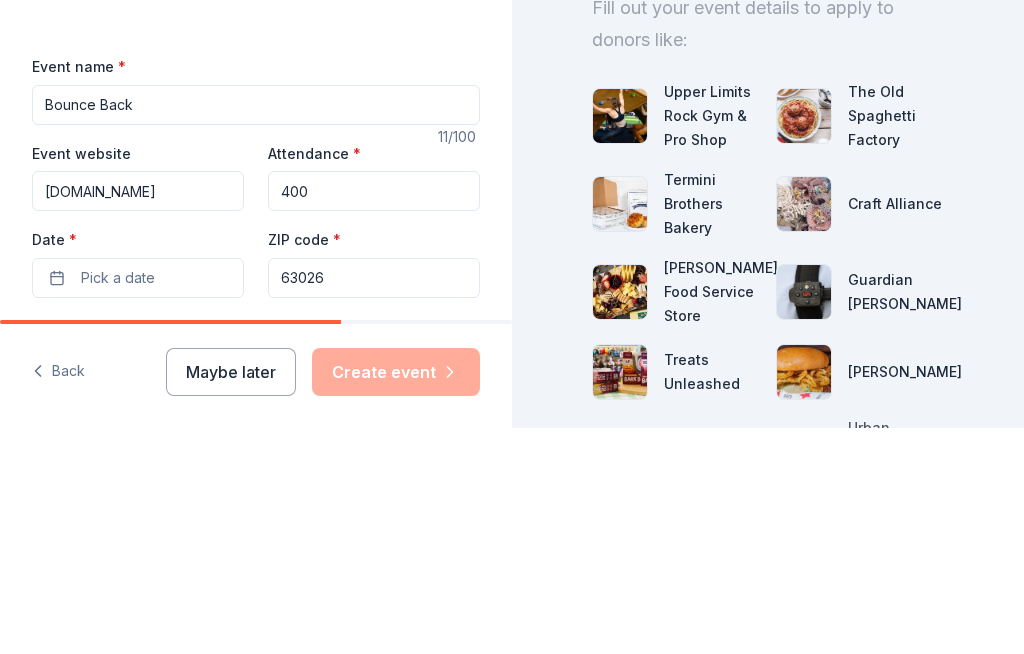 type on "400" 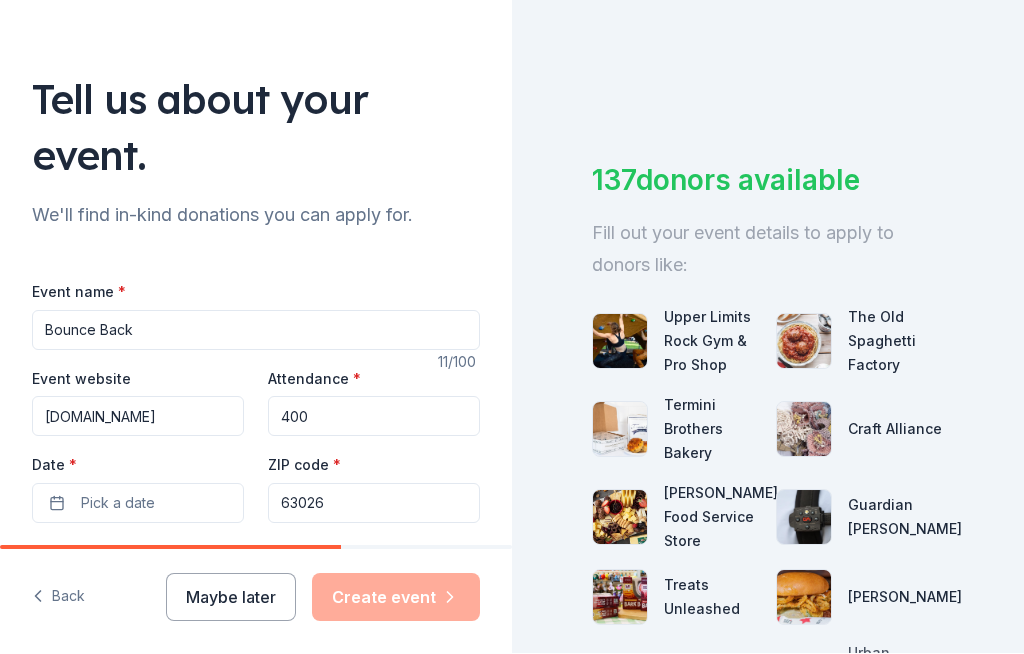 click on "Pick a date" at bounding box center [118, 504] 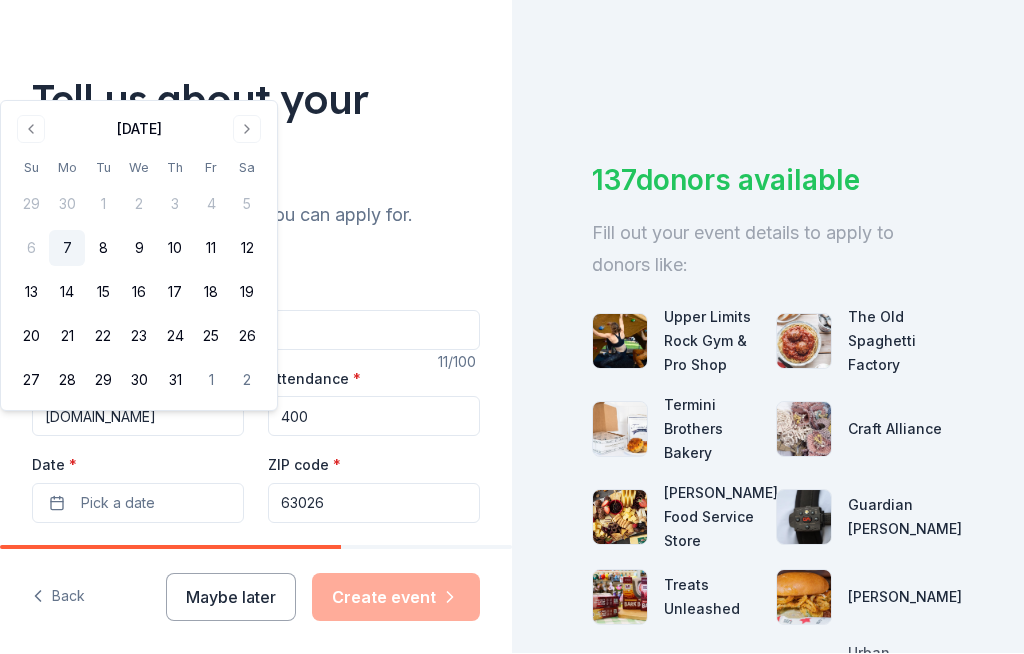 click at bounding box center [247, 130] 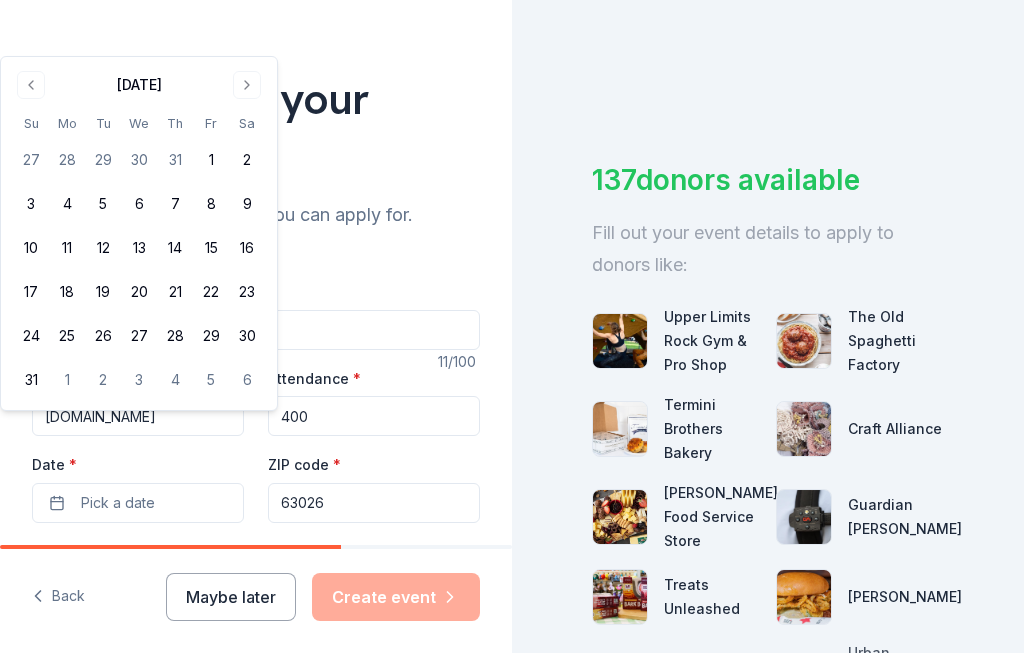 click on "2" at bounding box center [247, 161] 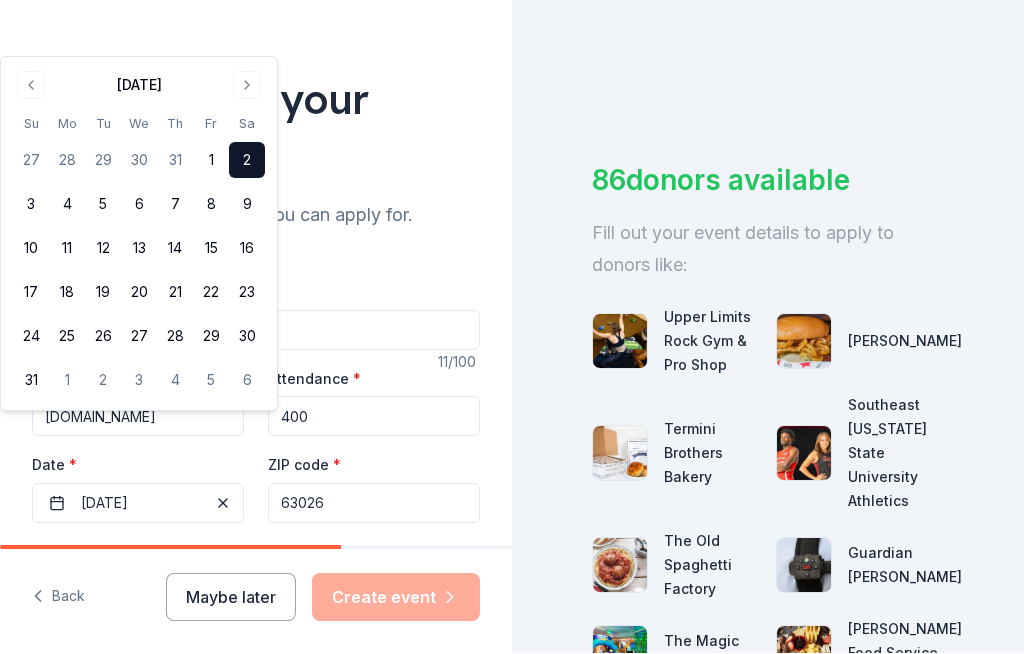 click at bounding box center (247, 86) 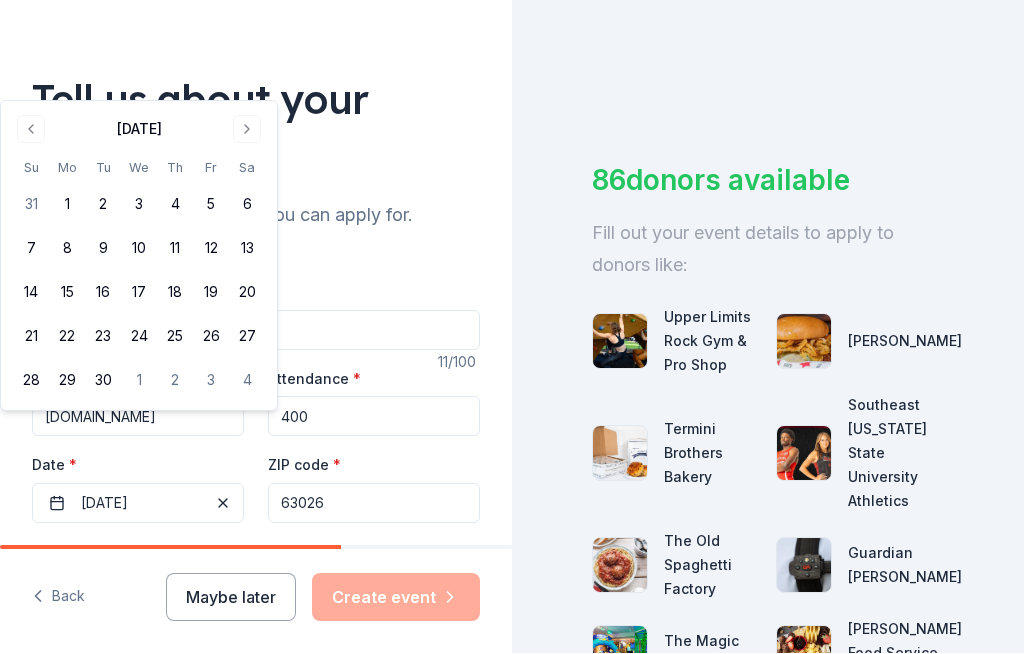 click on "20" at bounding box center (247, 293) 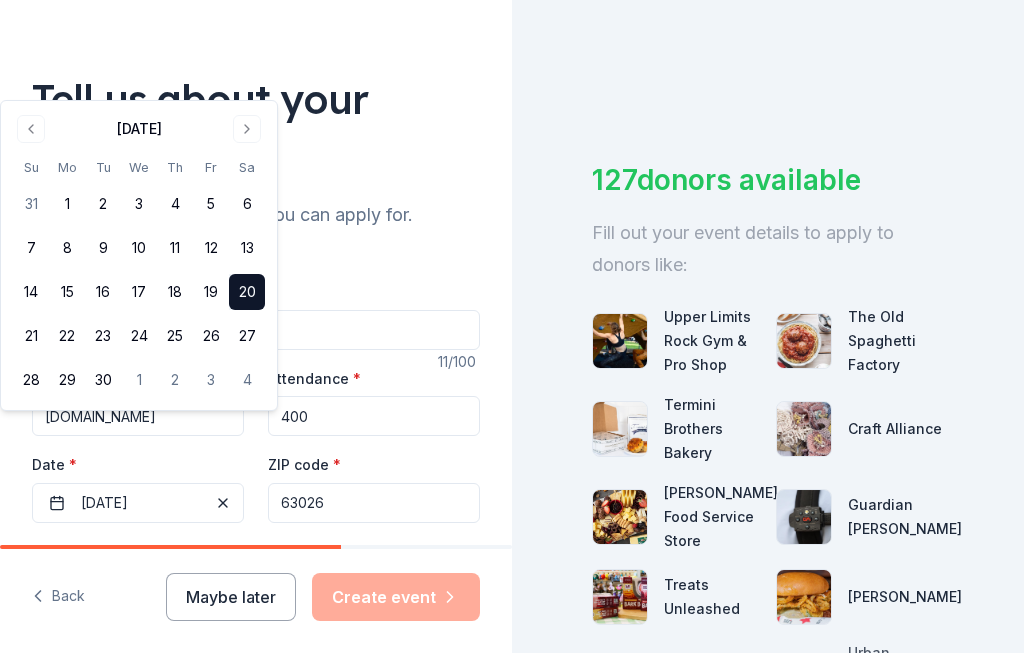 click on "Select" at bounding box center (256, 591) 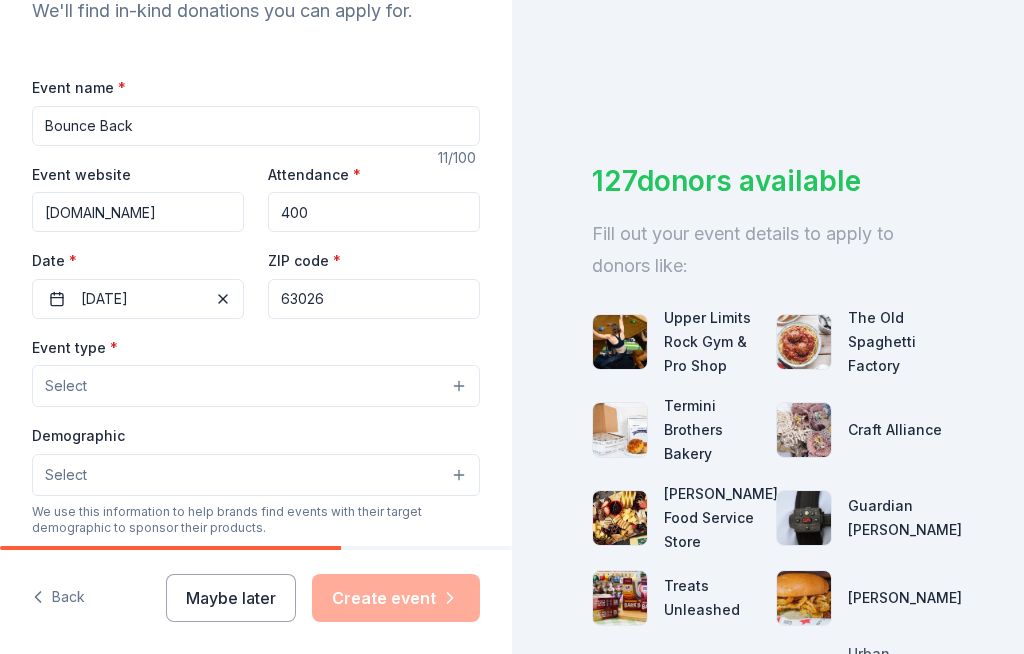 click on "We use this information to help brands find events with their target demographic to sponsor their products." at bounding box center [256, 520] 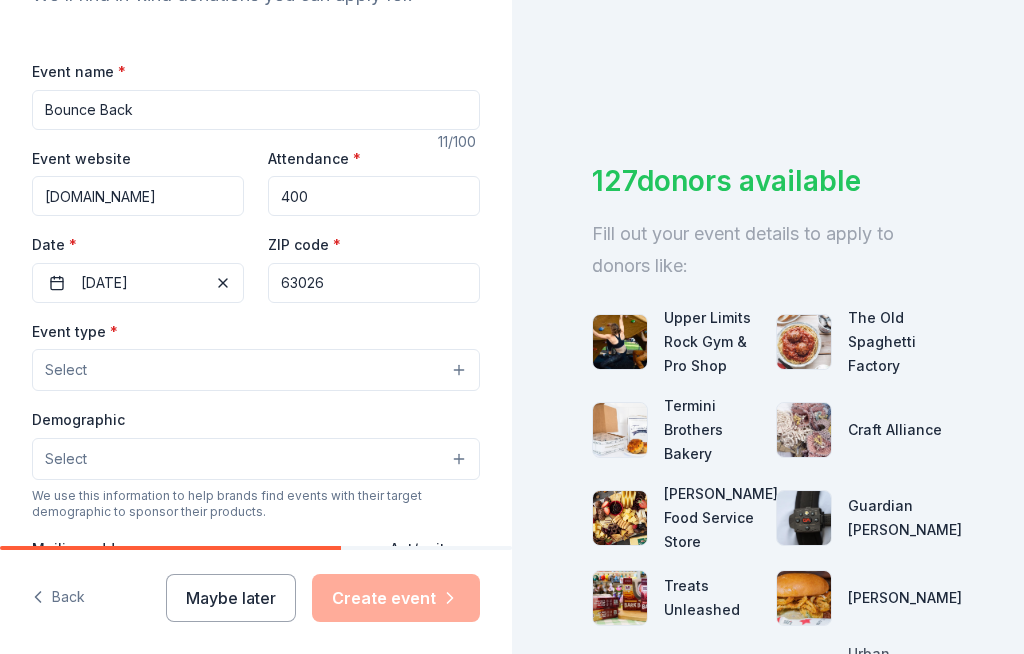 scroll, scrollTop: 310, scrollLeft: 0, axis: vertical 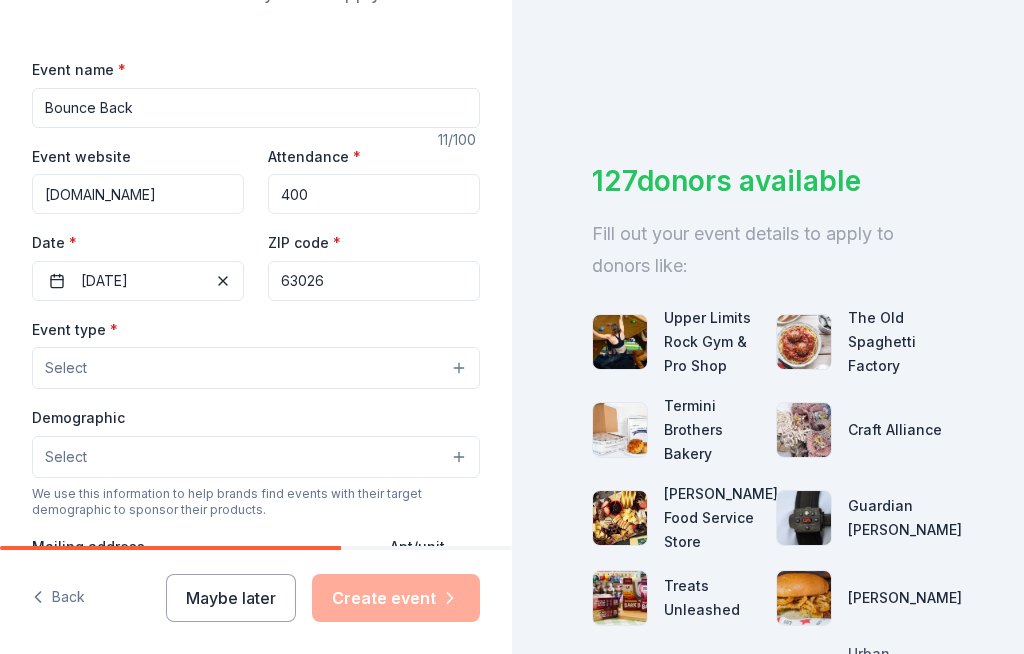 click on "Select" at bounding box center [66, 368] 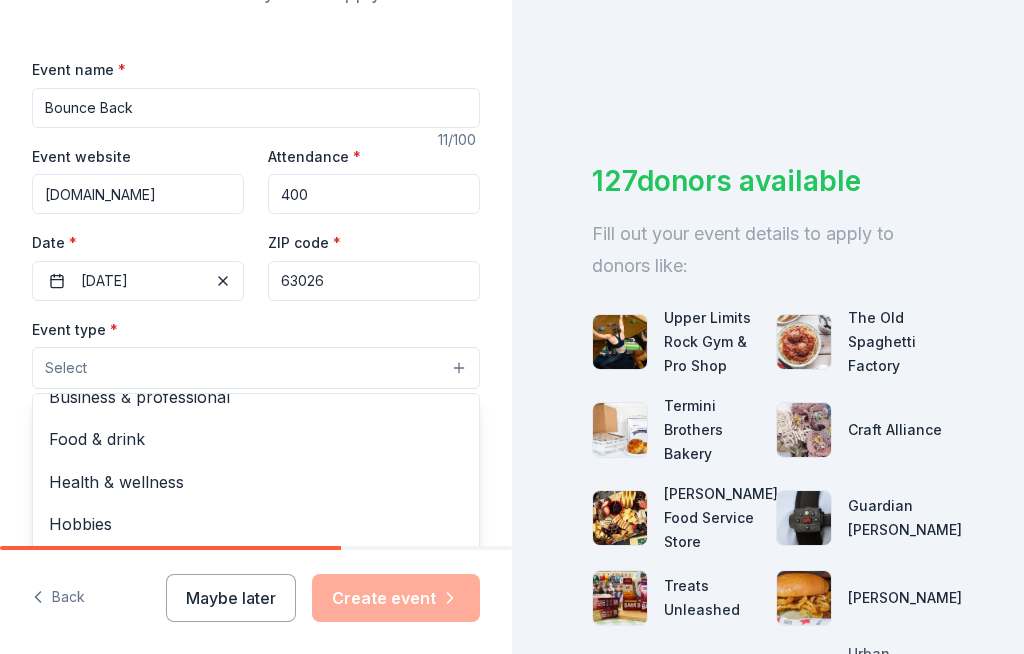 scroll, scrollTop: 64, scrollLeft: 0, axis: vertical 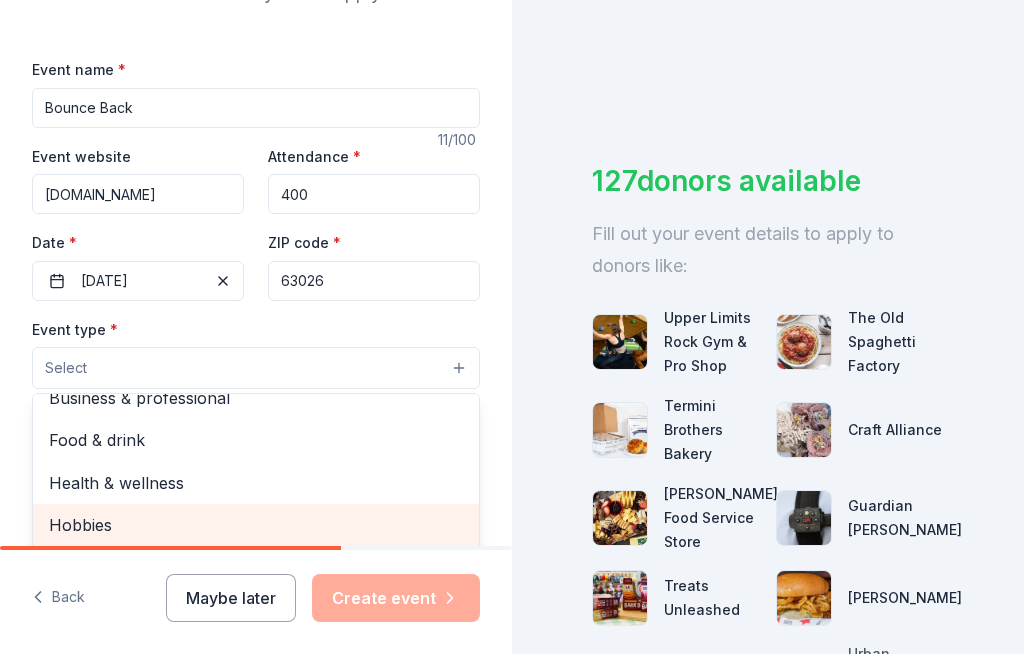 click on "Hobbies" at bounding box center (256, 525) 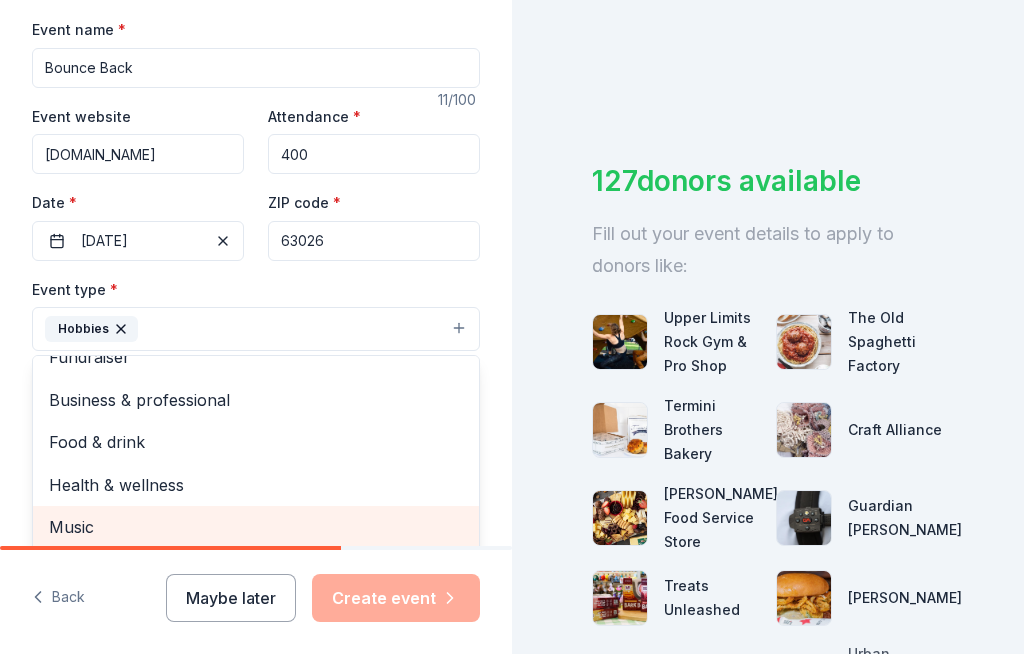 scroll, scrollTop: 22, scrollLeft: 0, axis: vertical 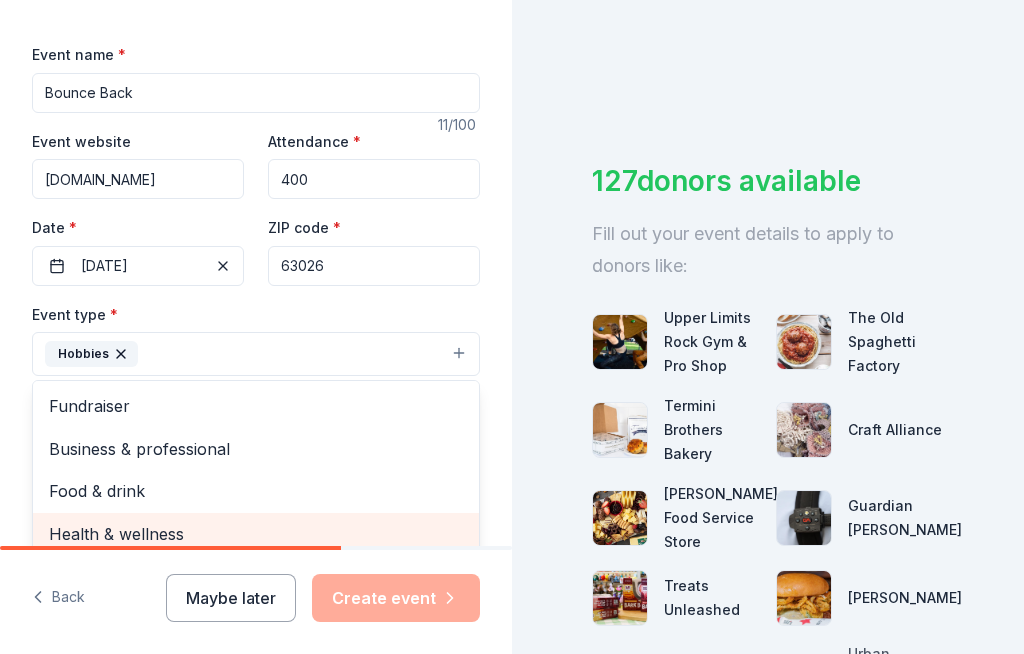 click on "Health & wellness" at bounding box center (256, 534) 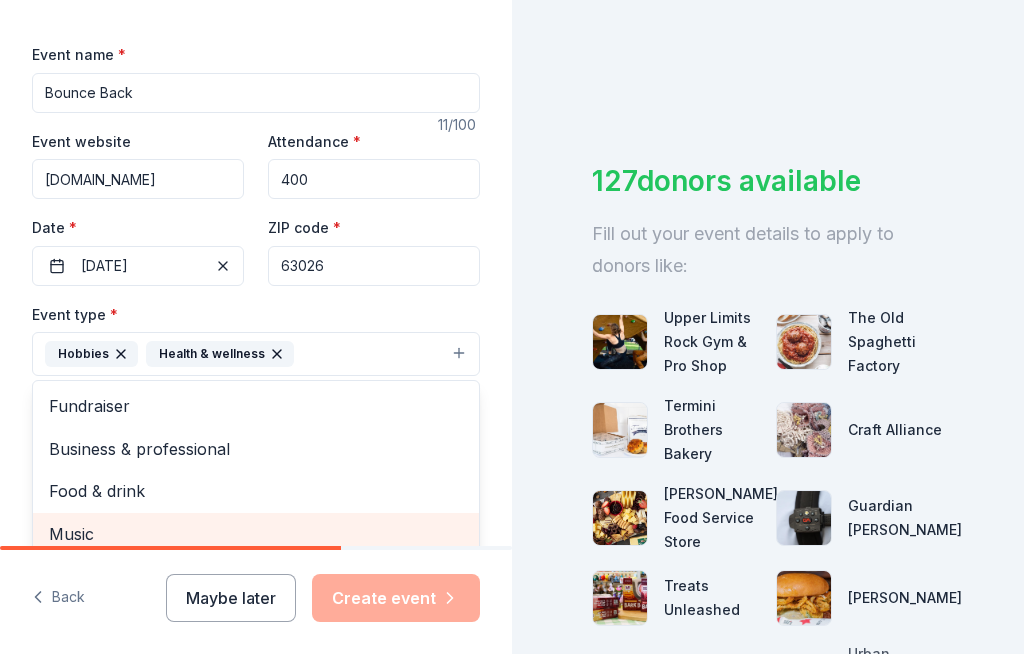 click 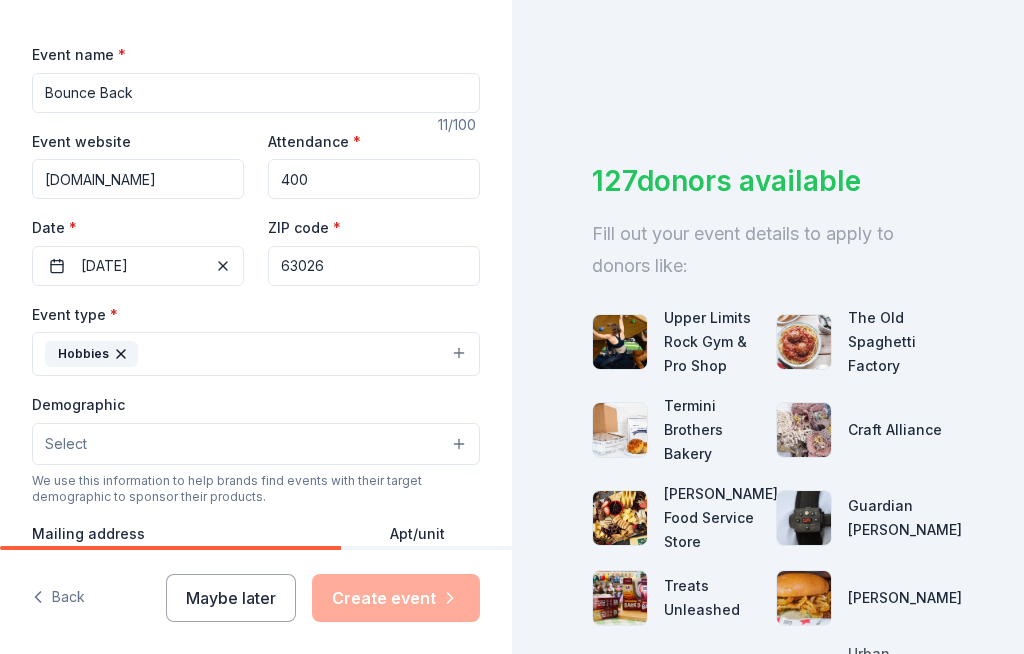 click 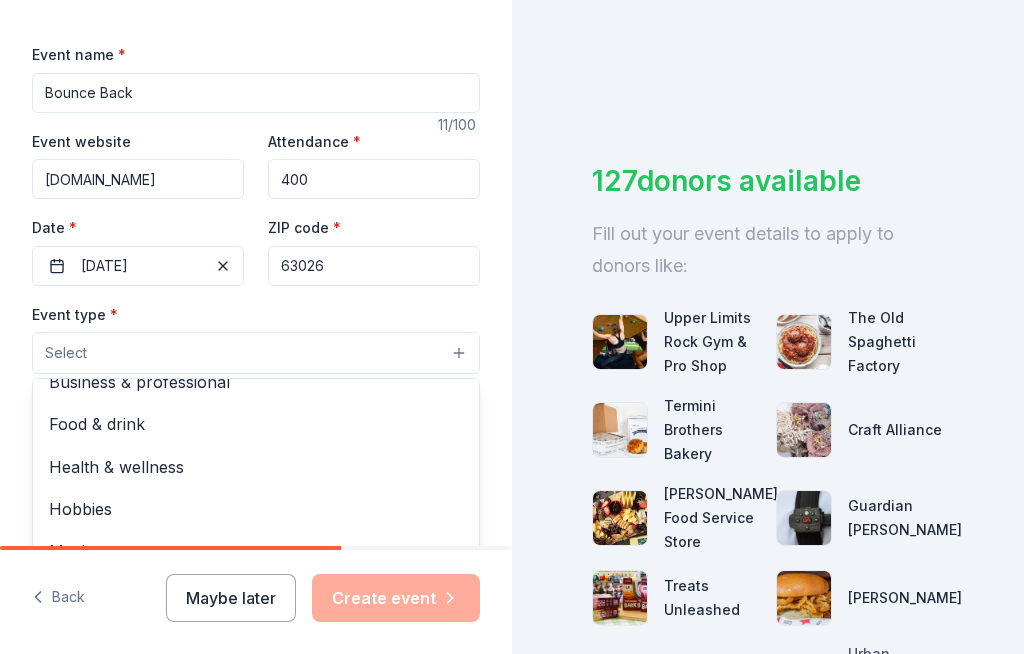 scroll, scrollTop: 64, scrollLeft: 0, axis: vertical 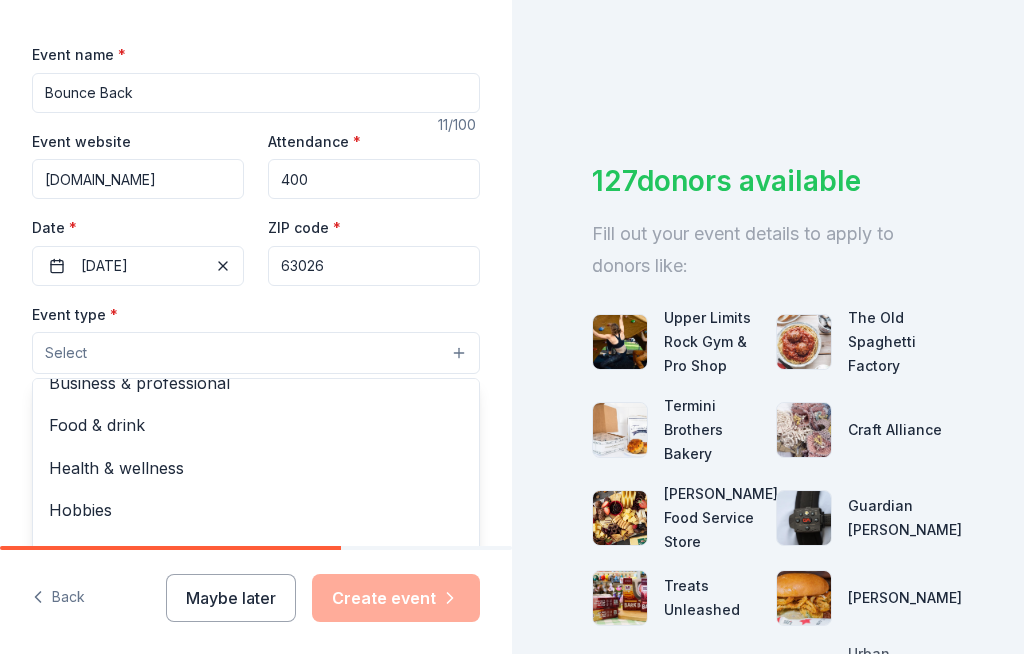 click on "Tell us about your event. We'll find in-kind donations you can apply for. Event name * Bounce Back 11 /100 Event website elevationstl.com Attendance * 400 Date * 09/20/2025 ZIP code * 63026 Event type * Select Fundraiser Business & professional Food & drink Health & wellness Hobbies Music Performing & visual arts Demographic Select We use this information to help brands find events with their target demographic to sponsor their products. Mailing address Apt/unit Description What are you looking for? * Auction & raffle Meals Snacks Desserts Alcohol Beverages Send me reminders Email me reminders of donor application deadlines Recurring event Back Maybe later Create event 127  donors available Fill out your event details to apply to donors like: Upper Limits Rock Gym & Pro Shop The Old Spaghetti Factory Termini Brothers Bakery Craft Alliance Gordon Food Service Store Guardian Angel Device Treats Unleashed Drake's Trekell Art Supply Urban Chestnut Brewing Company Go Ape CatGenie" at bounding box center [512, 327] 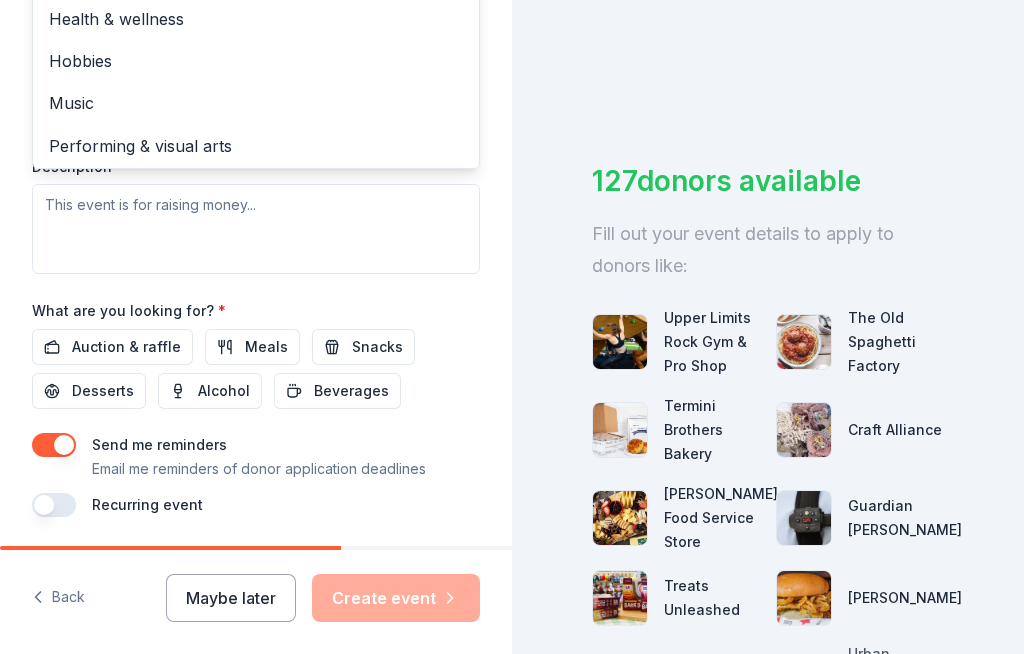 scroll, scrollTop: 774, scrollLeft: 0, axis: vertical 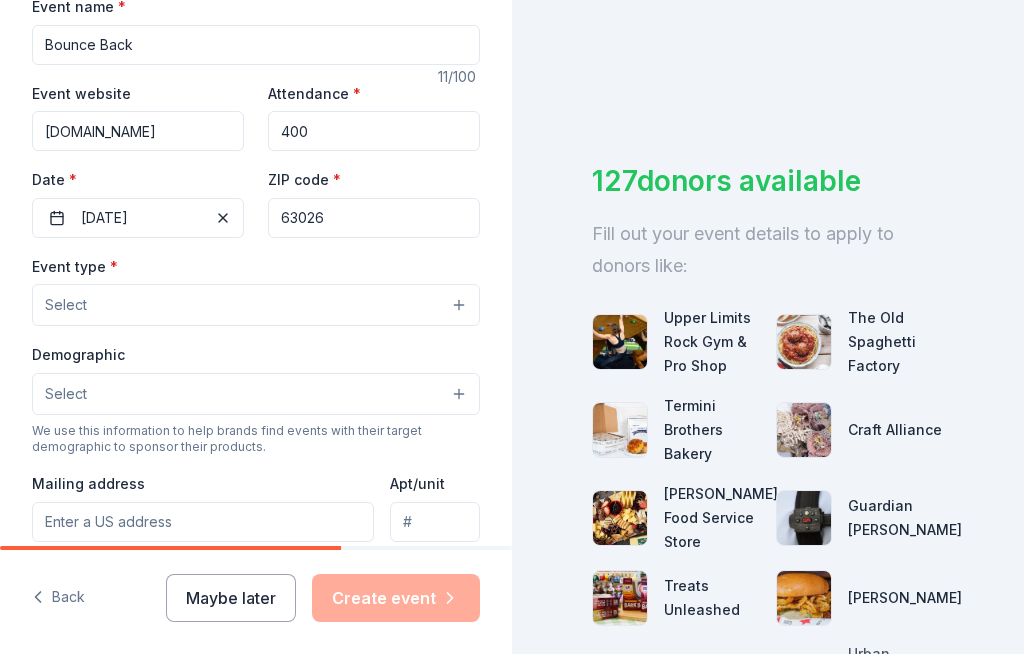 click on "Select" at bounding box center [66, 305] 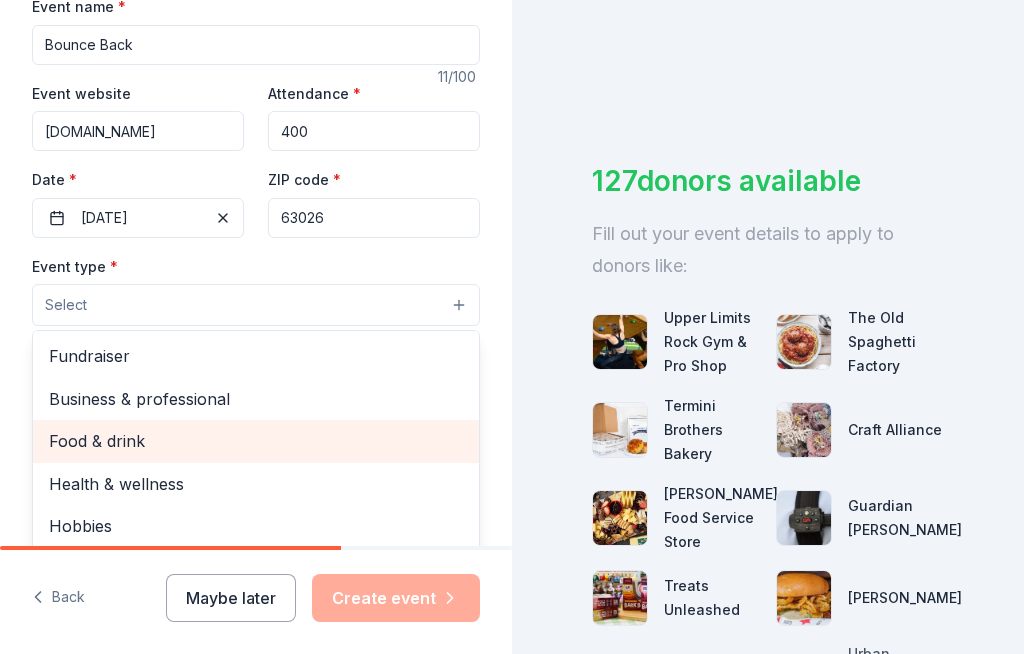 click on "Select" at bounding box center (66, 305) 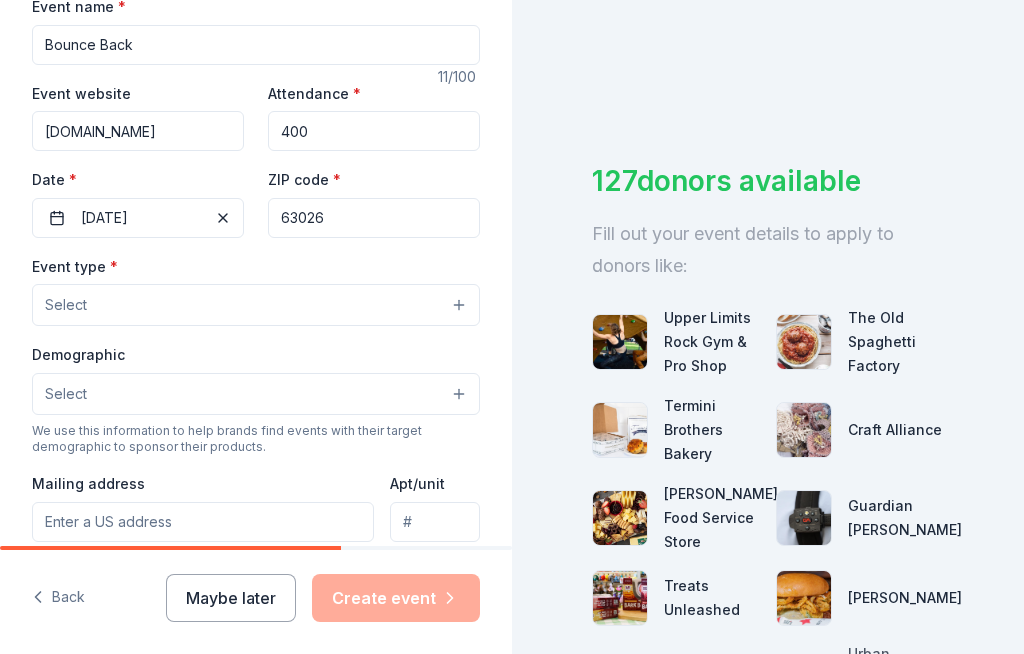 click on "Select" at bounding box center [66, 305] 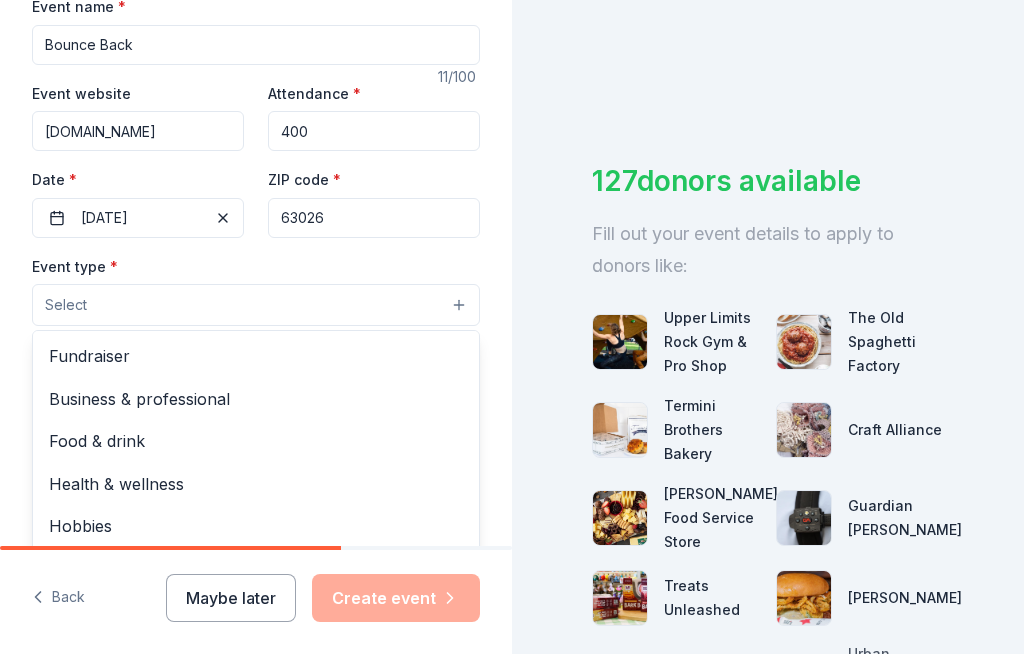 click on "Select" at bounding box center [66, 305] 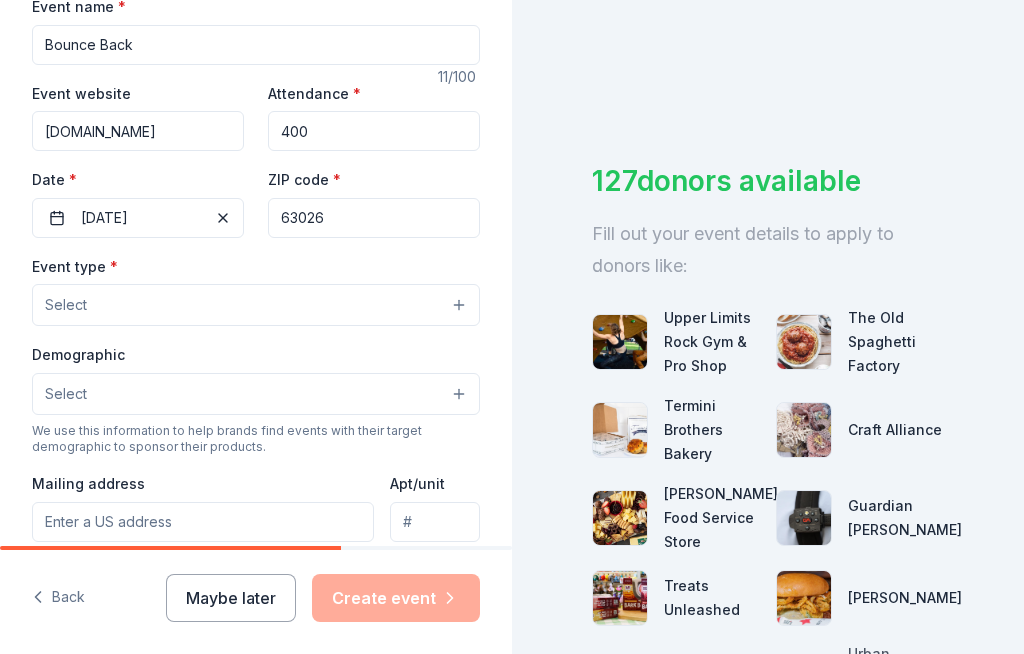 click on "Select" at bounding box center (256, 305) 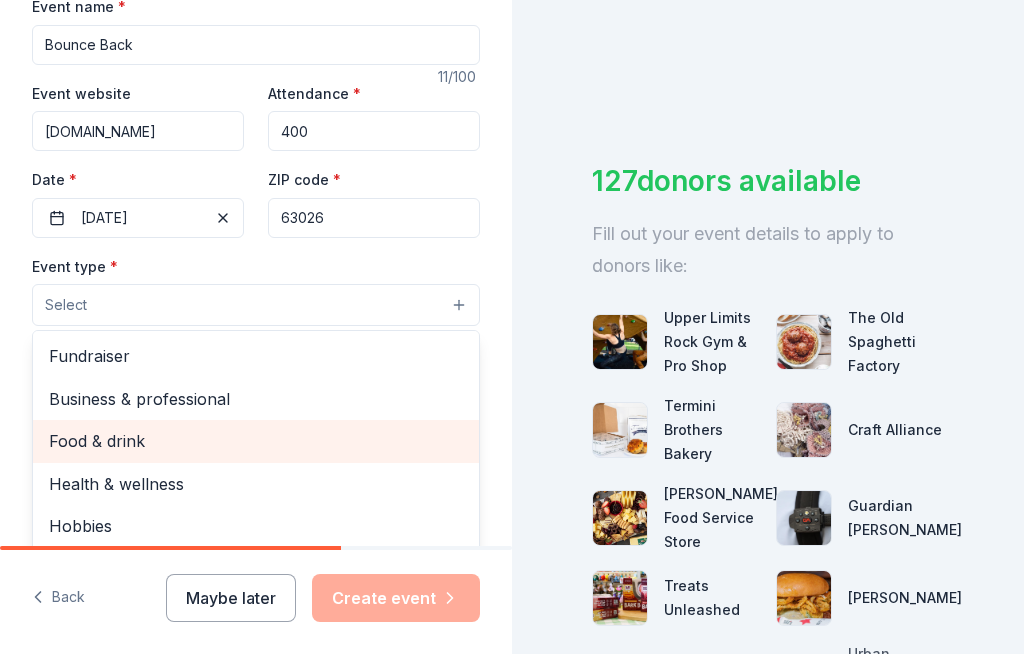 click on "Food & drink" at bounding box center [256, 441] 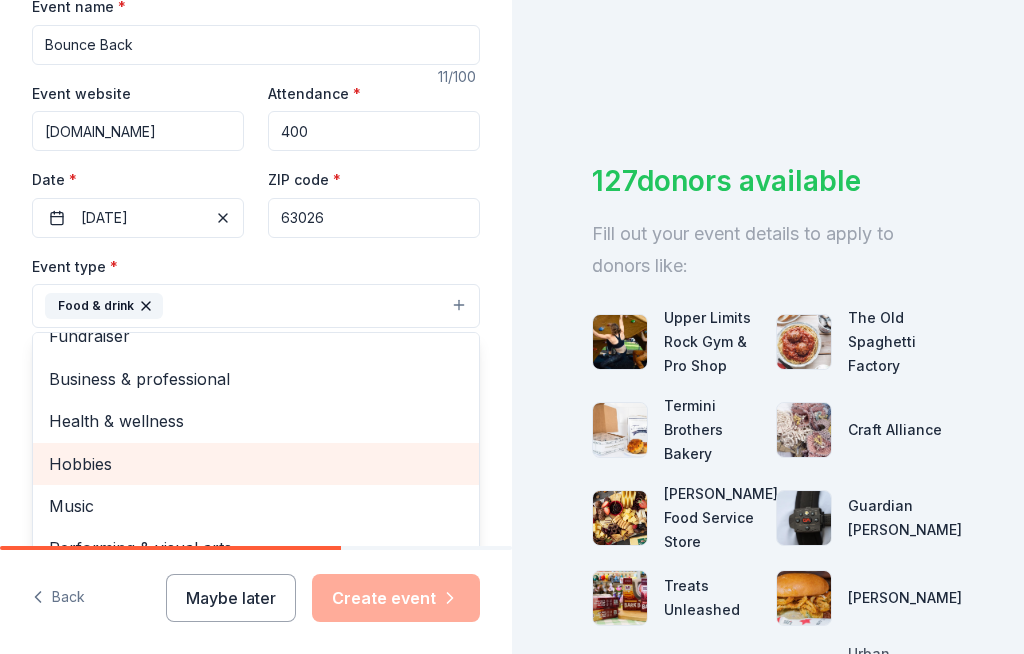 scroll, scrollTop: 22, scrollLeft: 0, axis: vertical 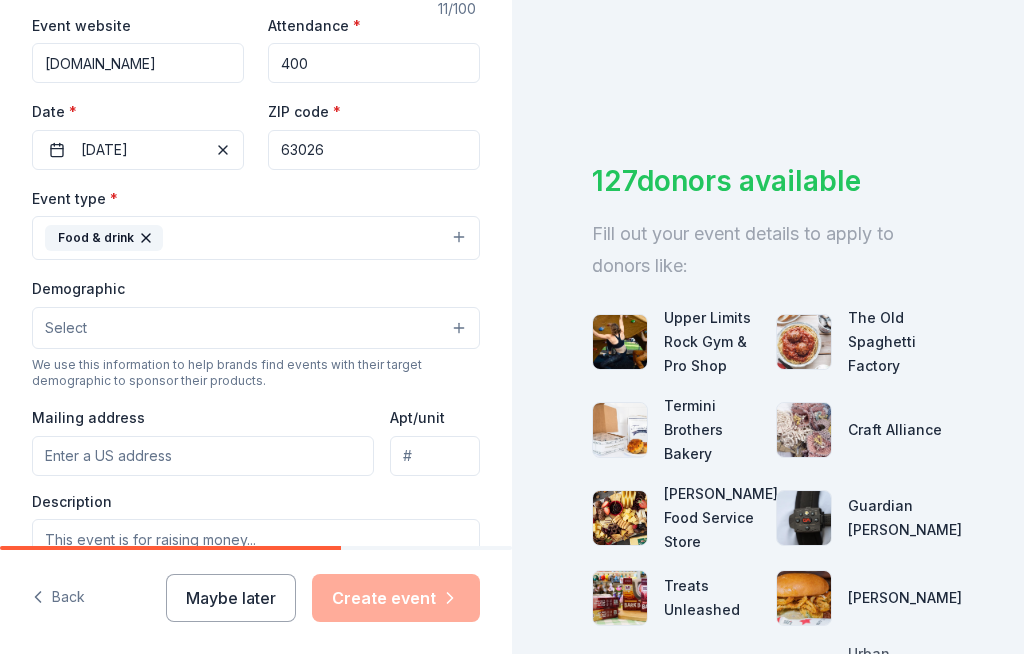 click on "Select" at bounding box center (66, 328) 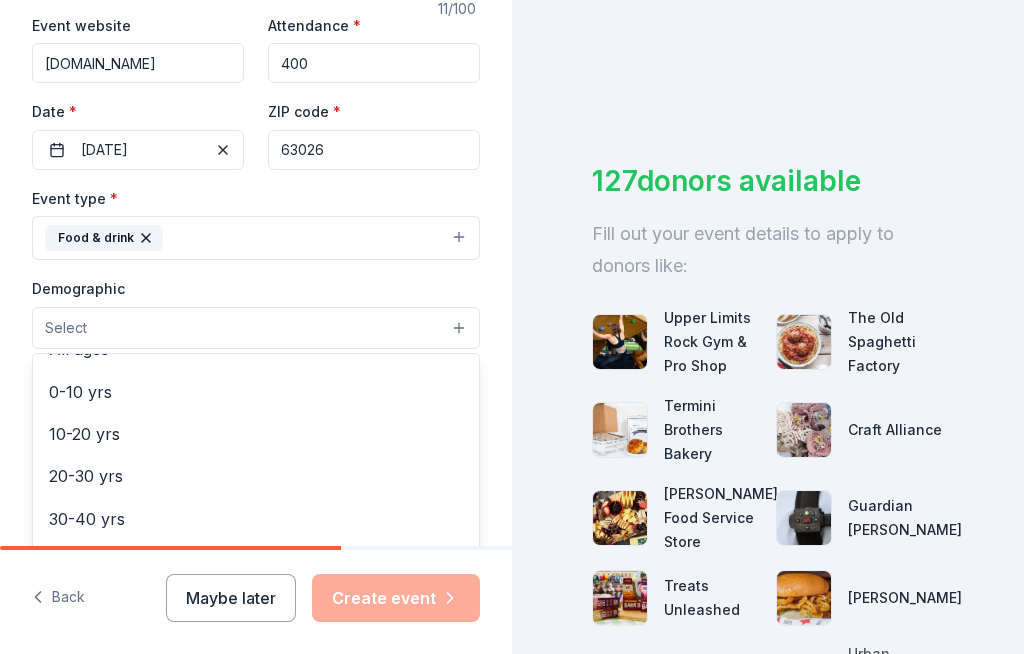 scroll, scrollTop: 160, scrollLeft: 0, axis: vertical 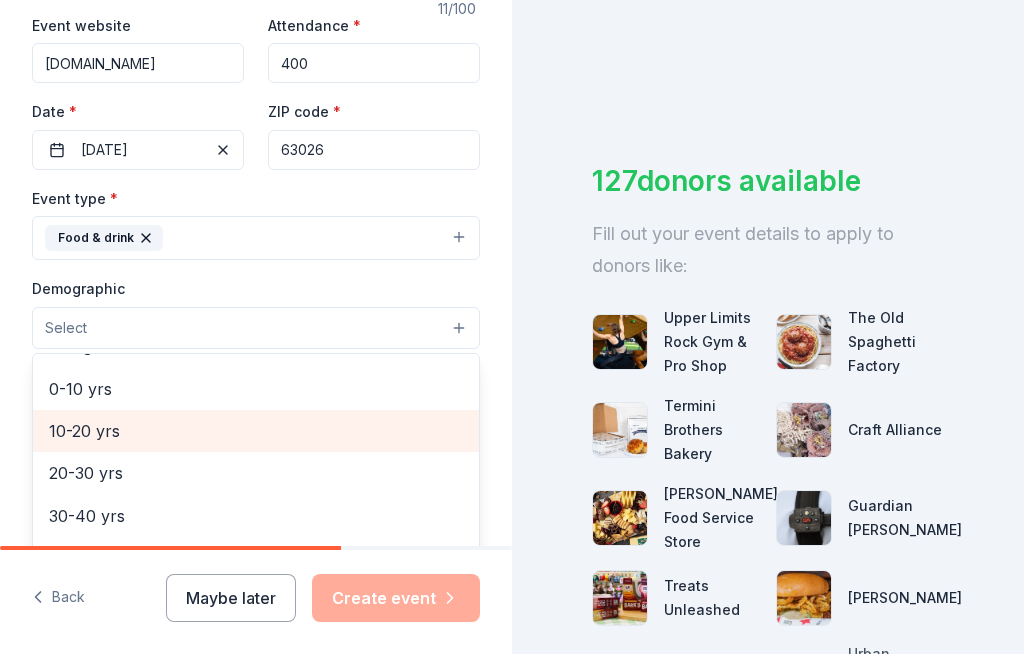 click on "10-20 yrs" at bounding box center [256, 431] 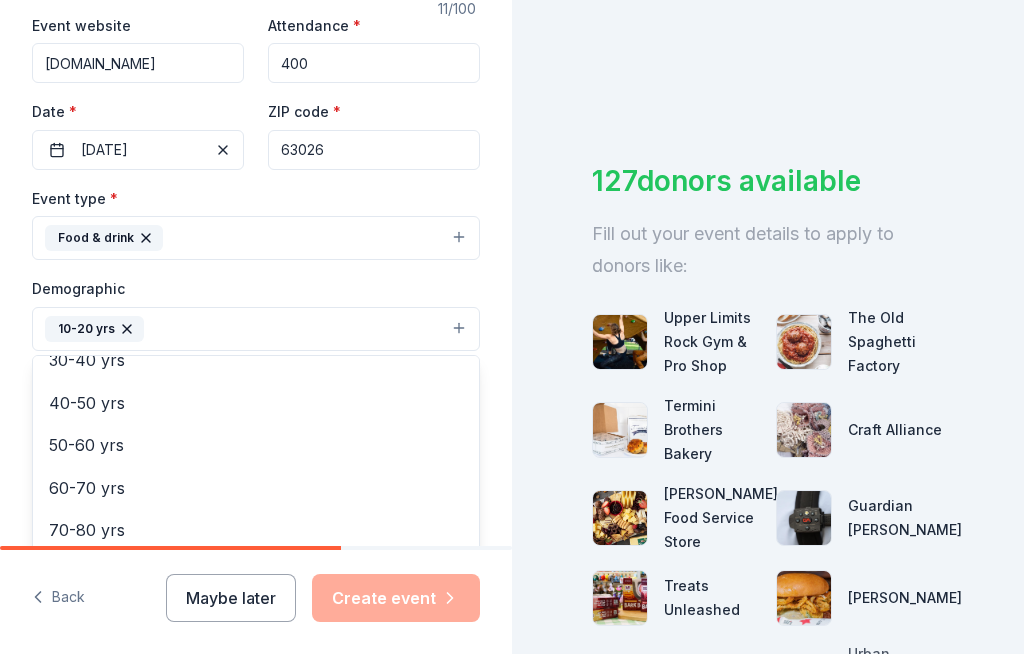 scroll, scrollTop: 274, scrollLeft: 0, axis: vertical 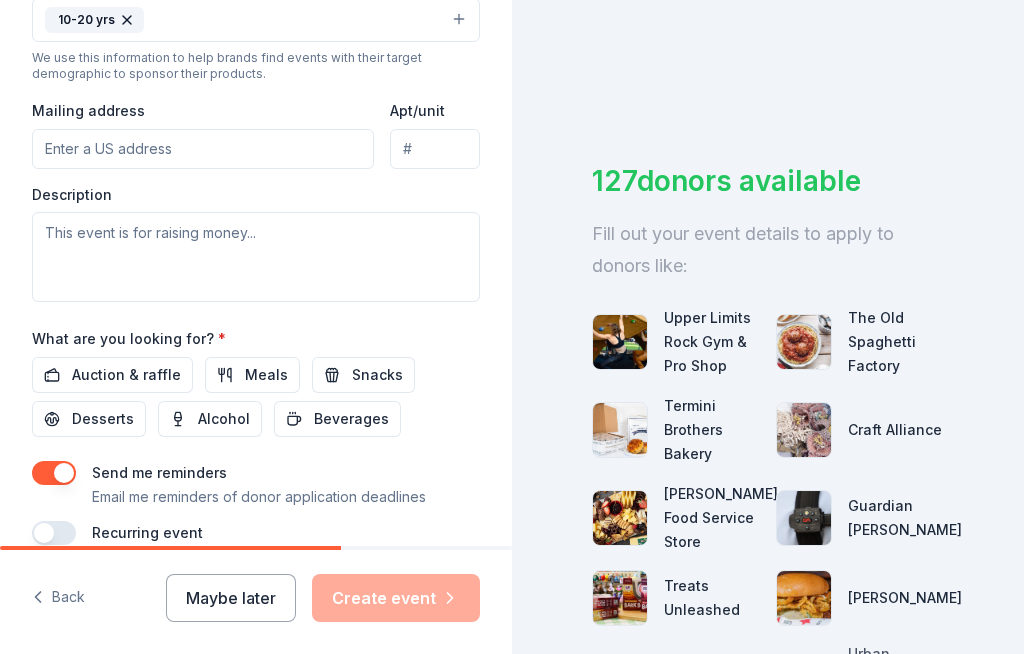 click on "Snacks" at bounding box center [377, 375] 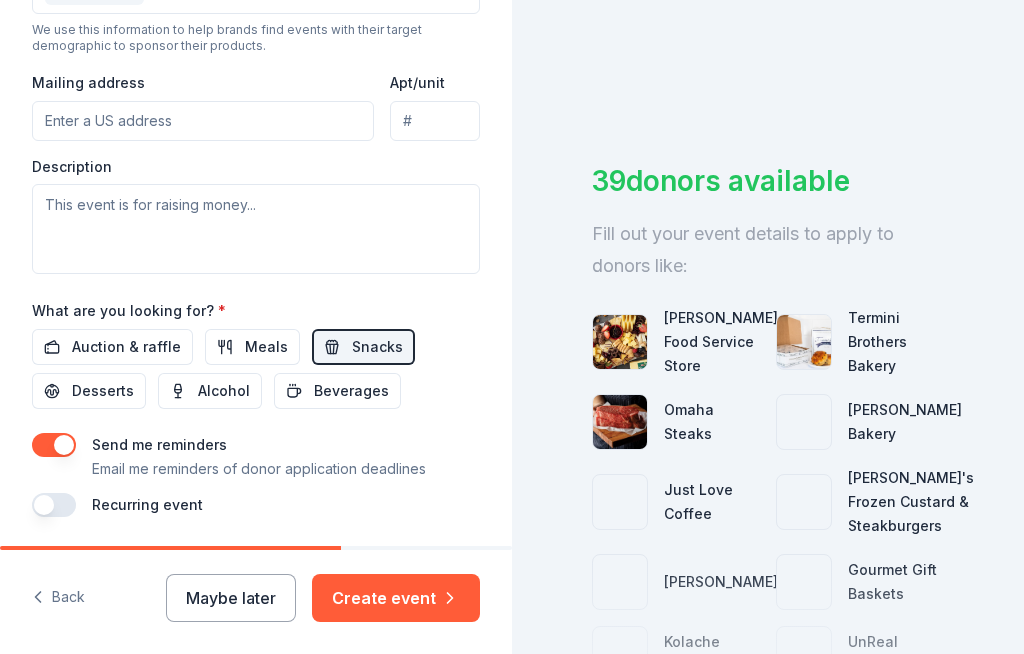 scroll, scrollTop: 778, scrollLeft: 0, axis: vertical 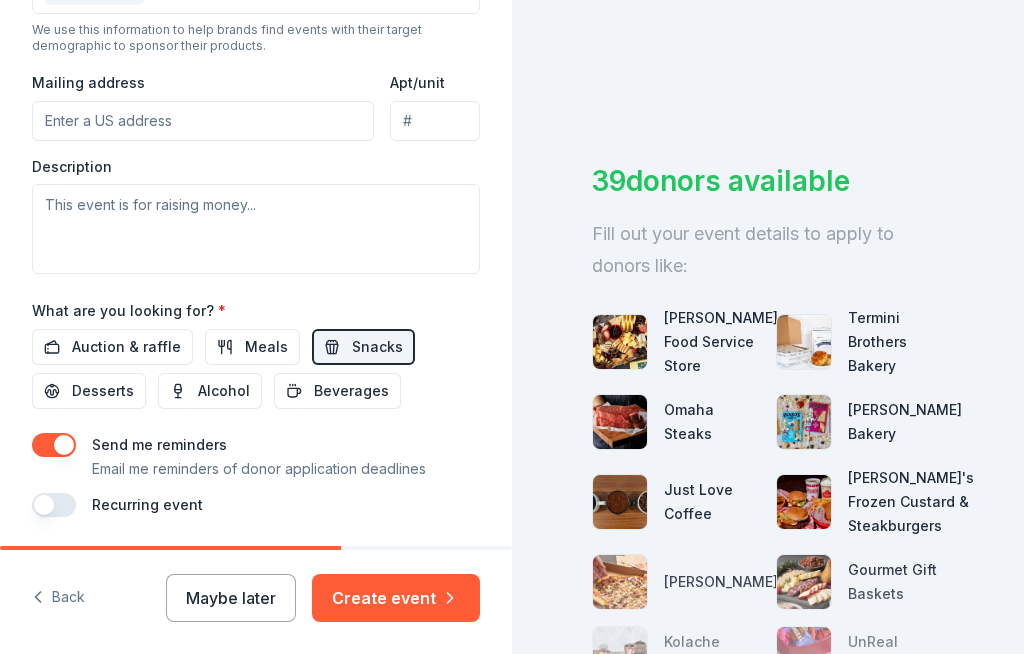 click on "Create event" at bounding box center (396, 598) 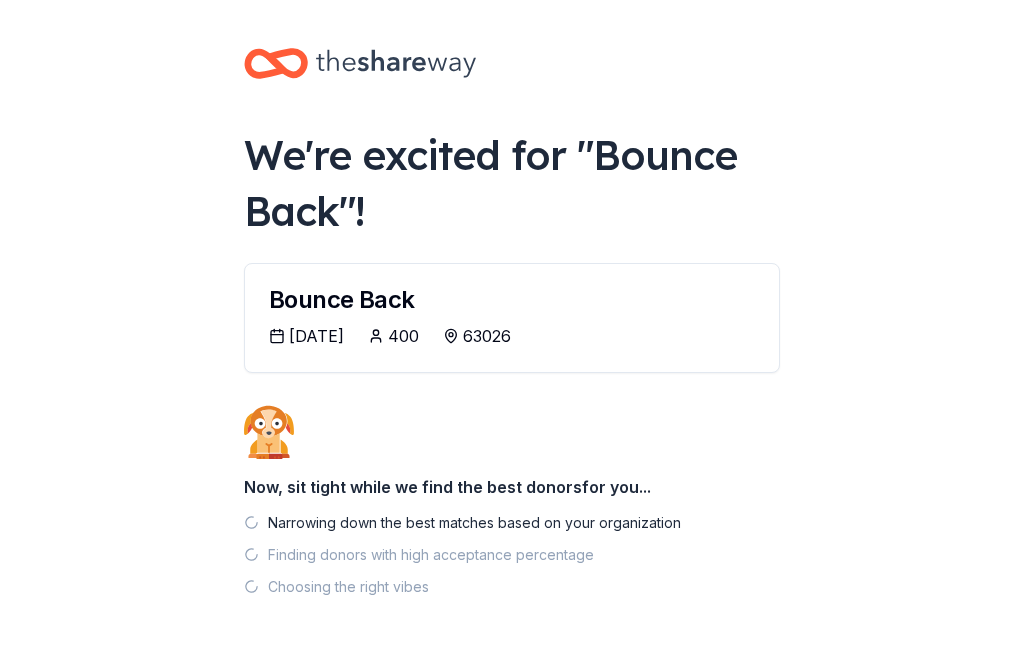 scroll, scrollTop: 77, scrollLeft: 0, axis: vertical 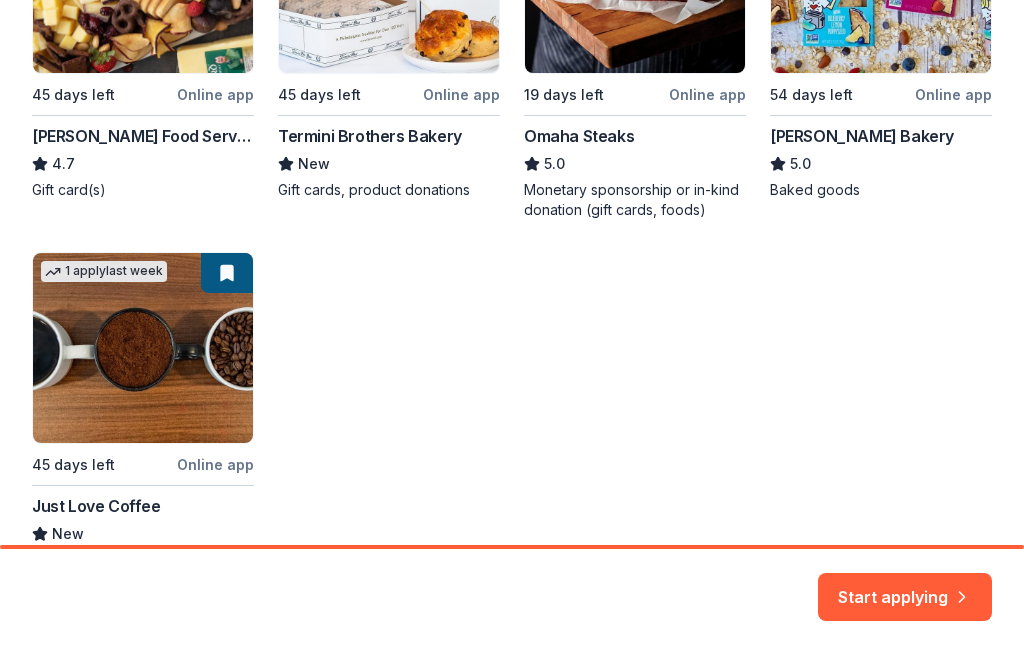 click on "Start applying" at bounding box center [905, 586] 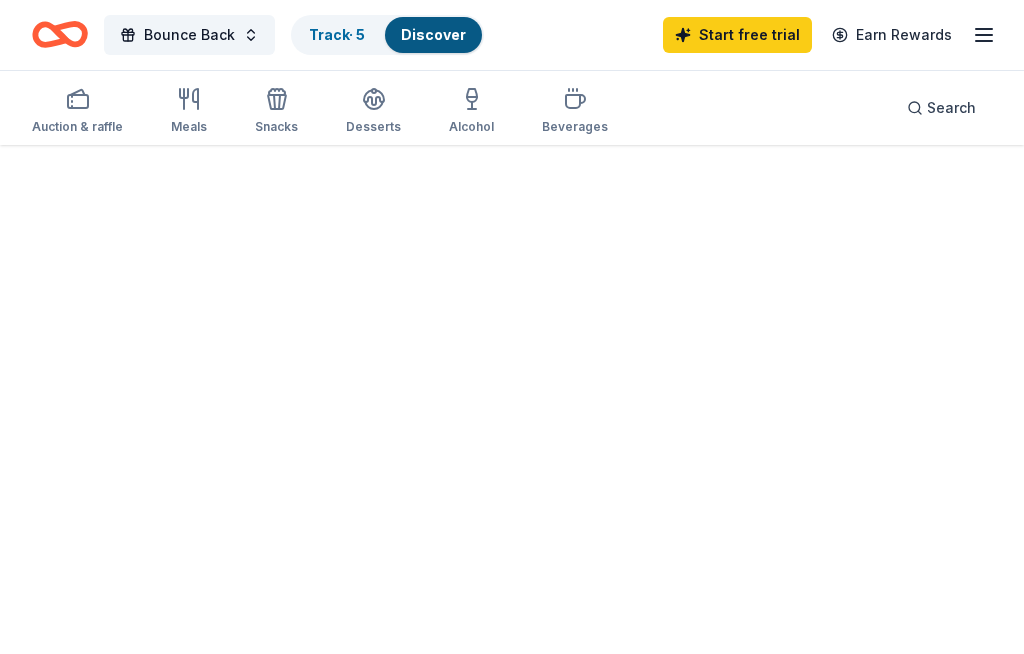 scroll, scrollTop: 1, scrollLeft: 0, axis: vertical 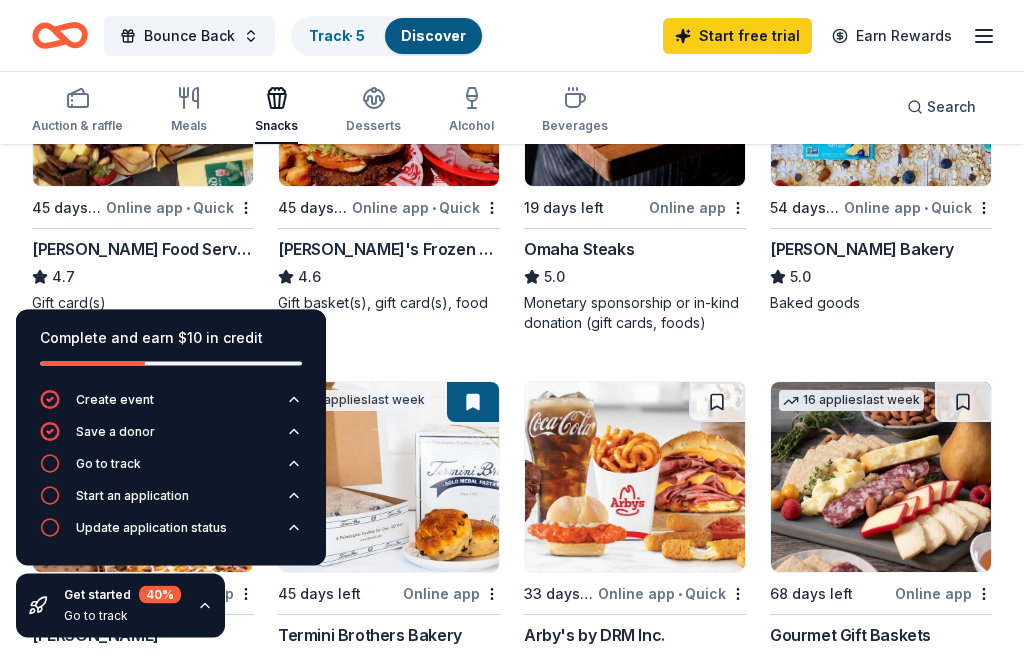 click on "[PERSON_NAME] Food Service Store" at bounding box center (143, 250) 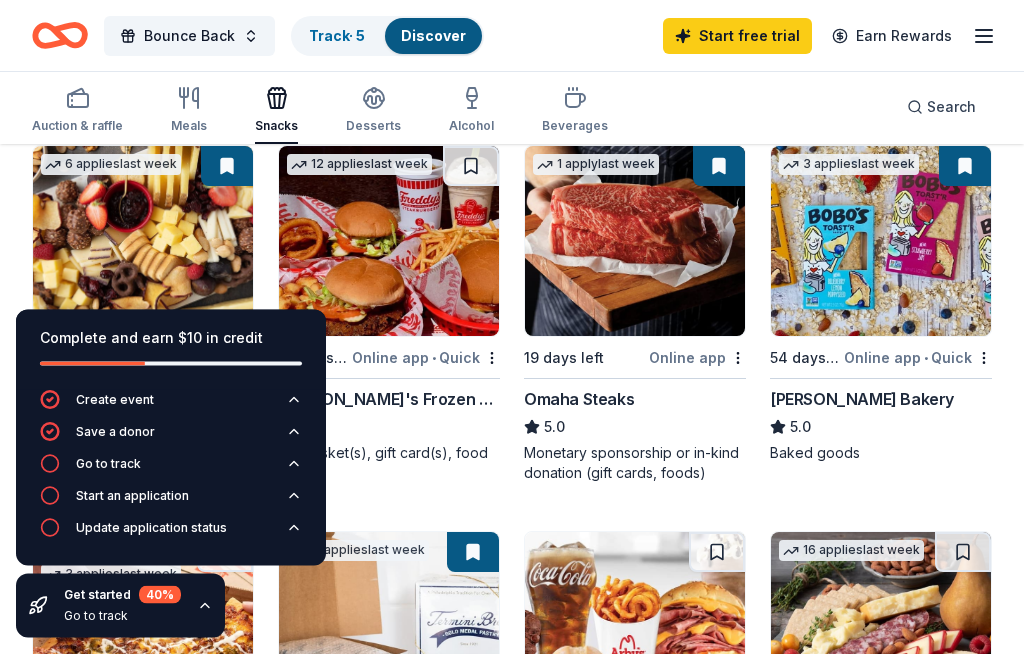 scroll, scrollTop: 221, scrollLeft: 0, axis: vertical 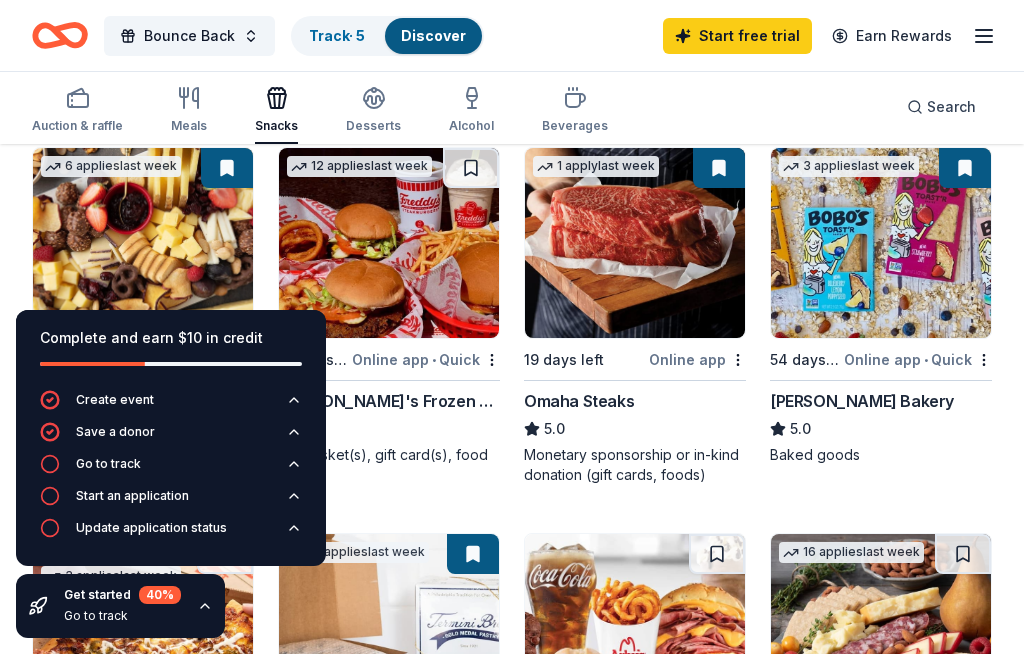 click at bounding box center (389, 243) 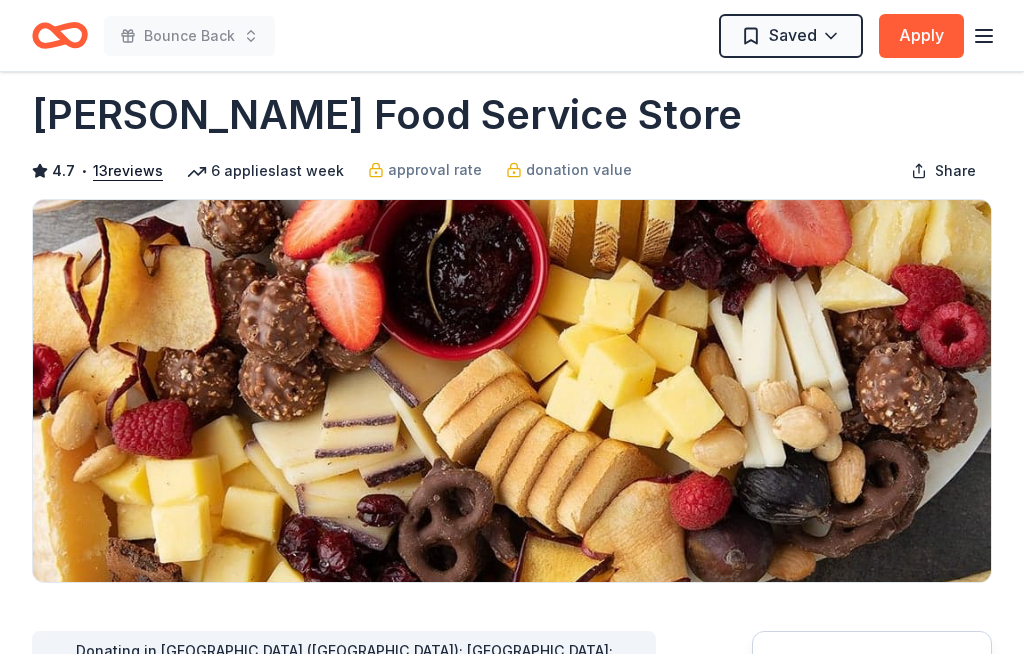 scroll, scrollTop: 0, scrollLeft: 0, axis: both 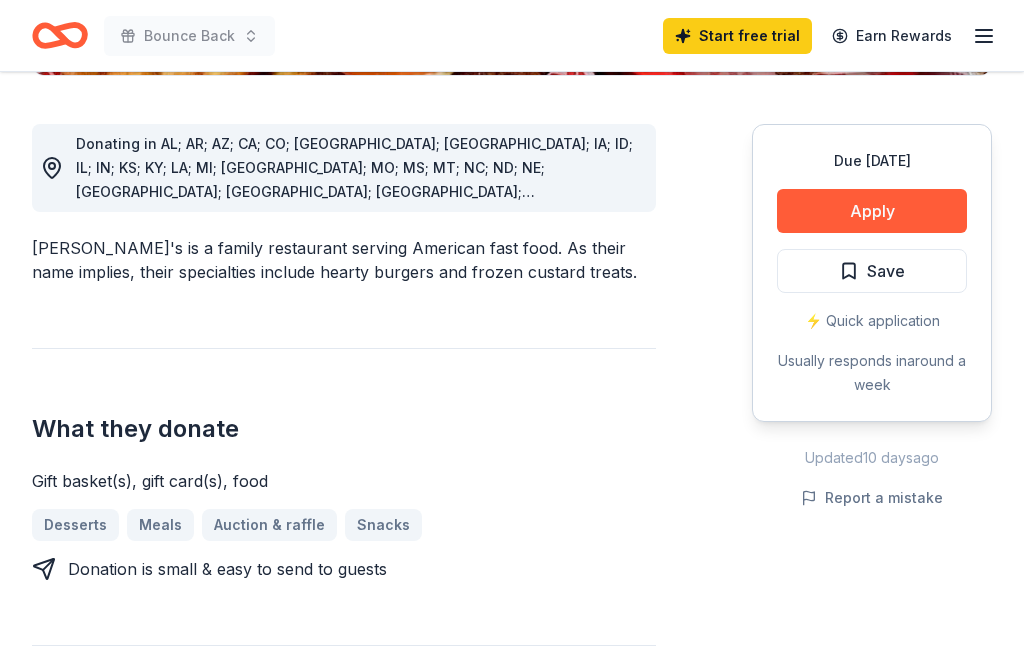 click on "Apply" at bounding box center [872, 211] 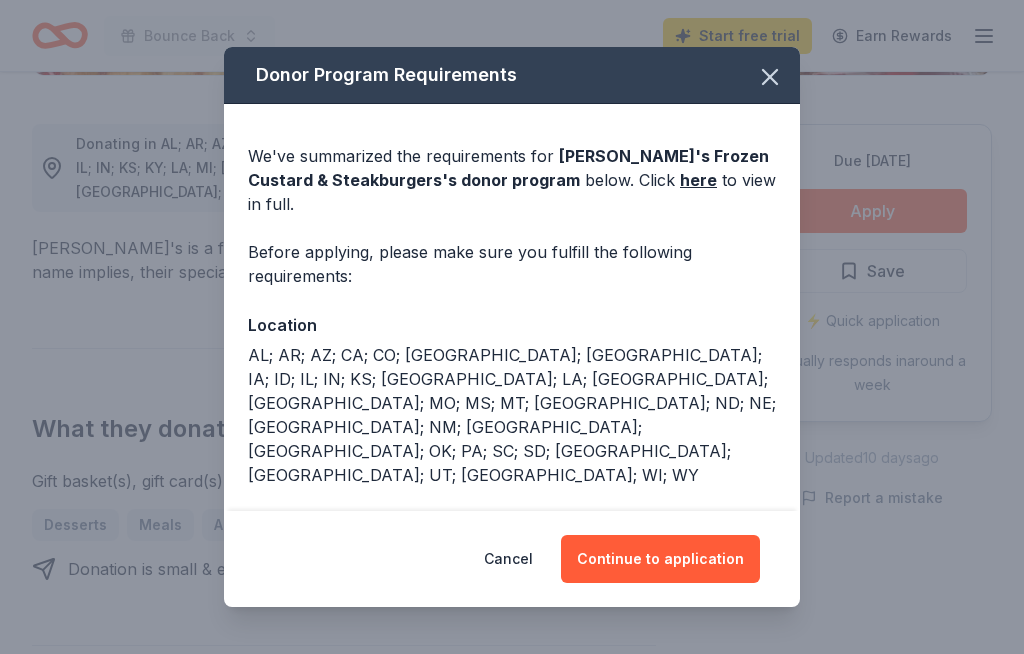 click on "here" at bounding box center (698, 180) 